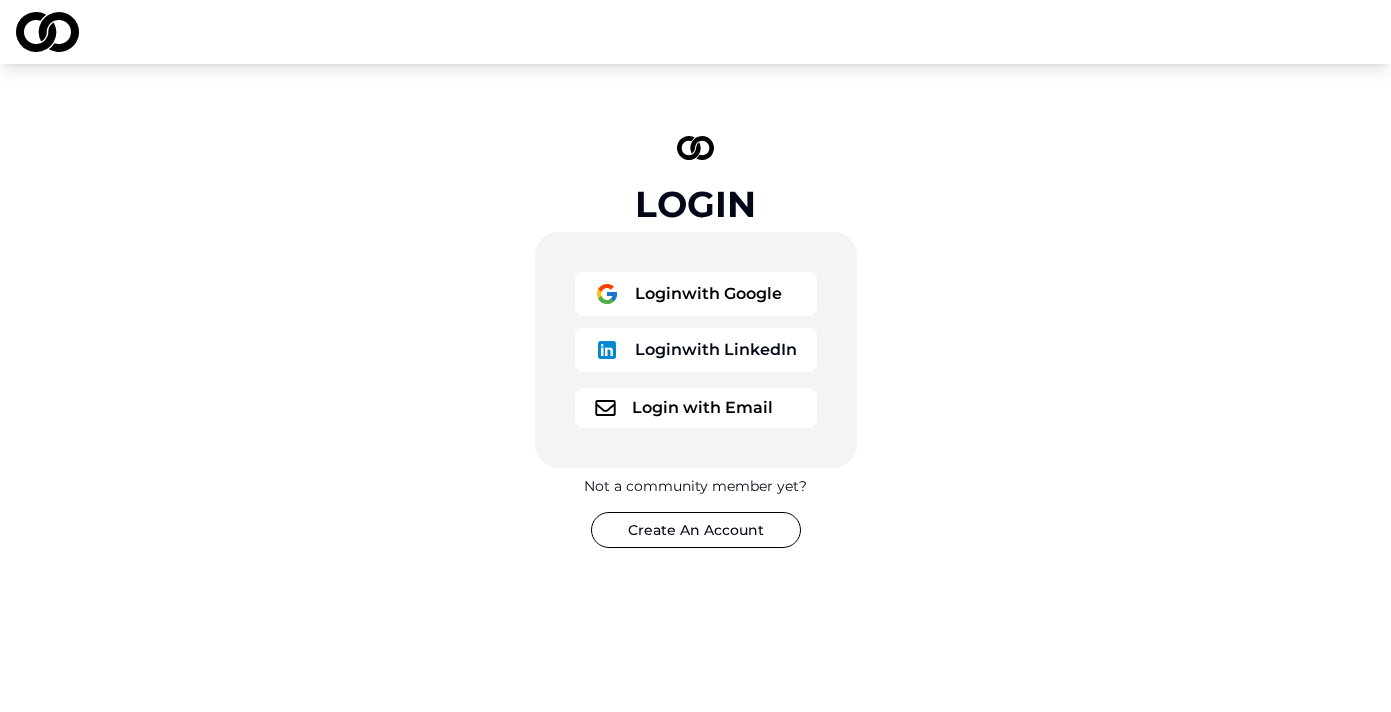 scroll, scrollTop: 0, scrollLeft: 0, axis: both 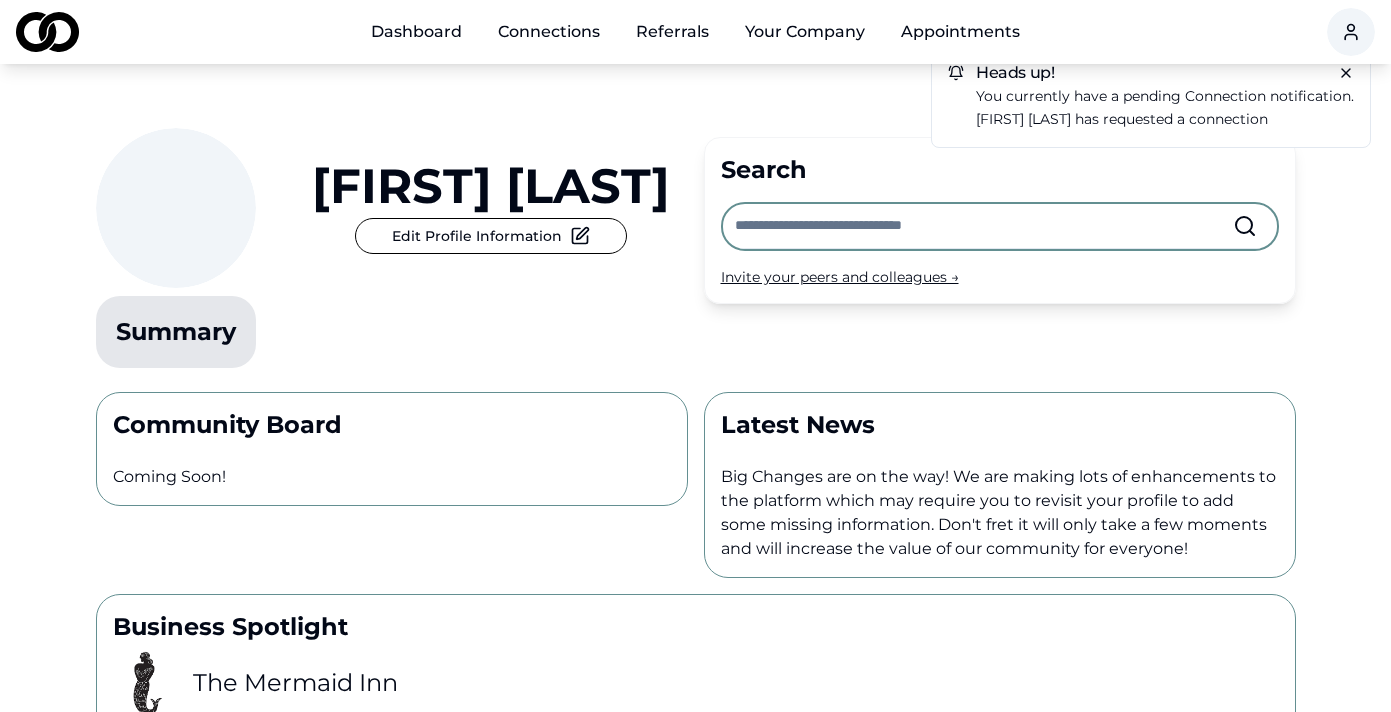 click on "Dashboard Connections Referrals Your Company   Appointments" at bounding box center [695, 32] 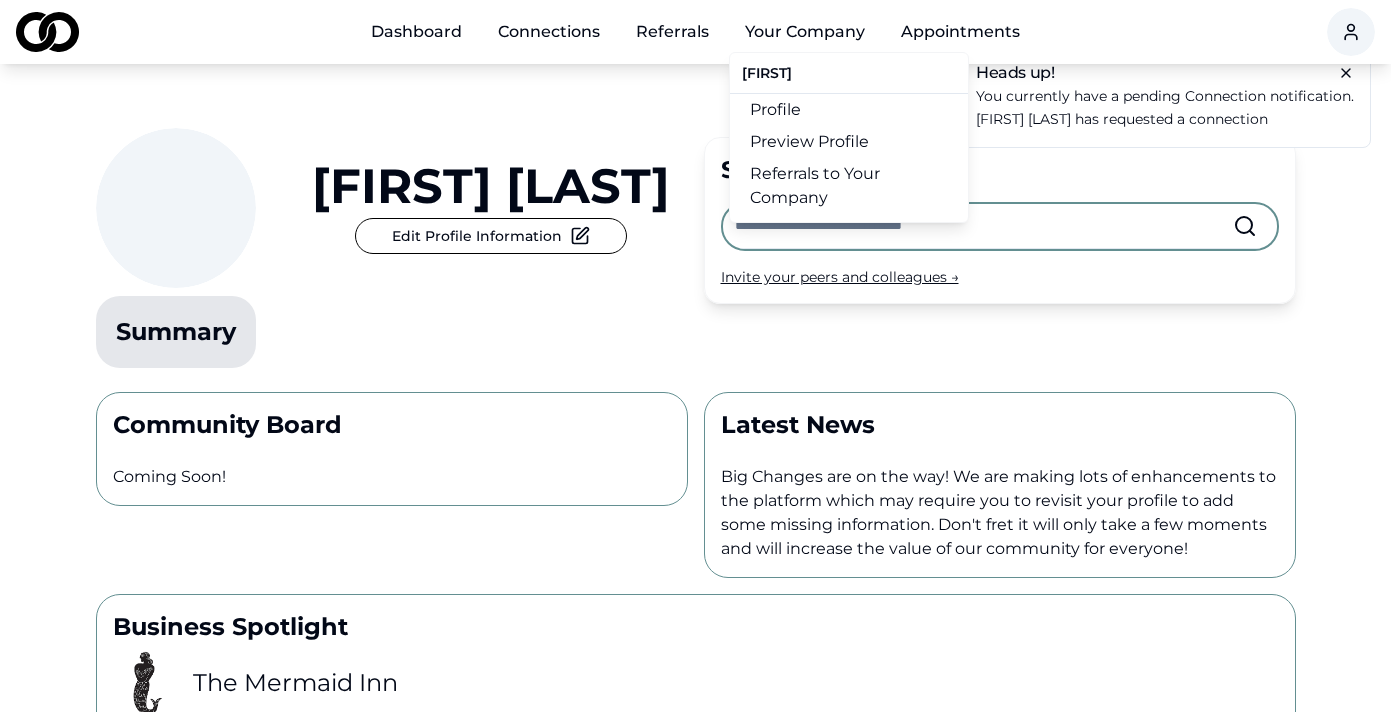 click on "Profile" at bounding box center (849, 110) 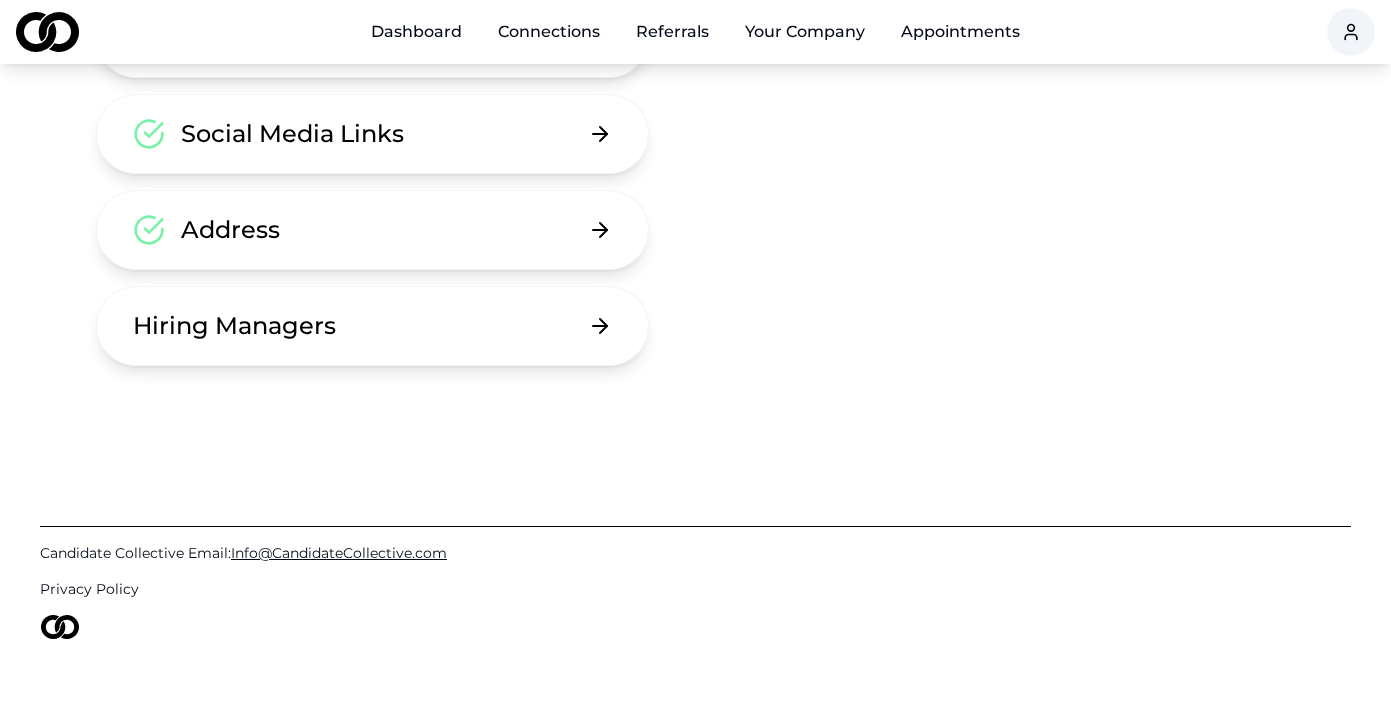 scroll, scrollTop: 361, scrollLeft: 0, axis: vertical 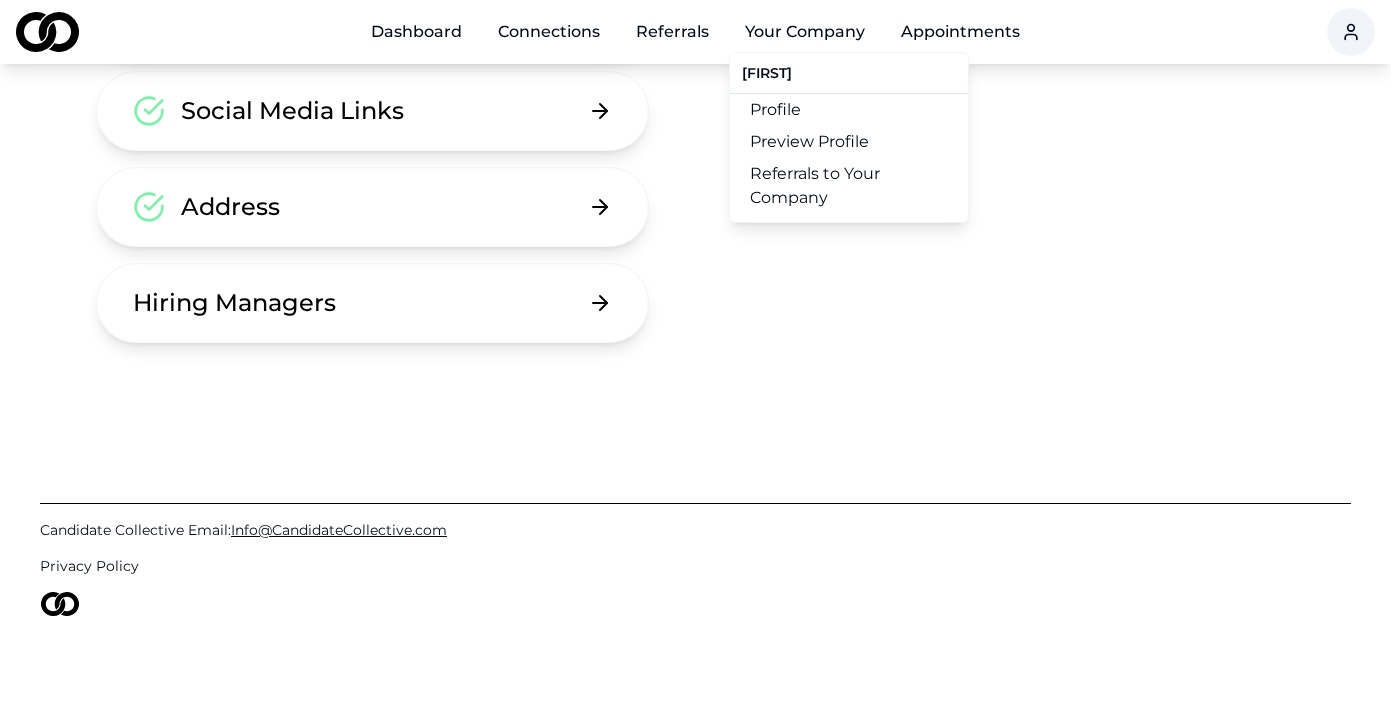 click on "Referrals to Your Company" at bounding box center (849, 186) 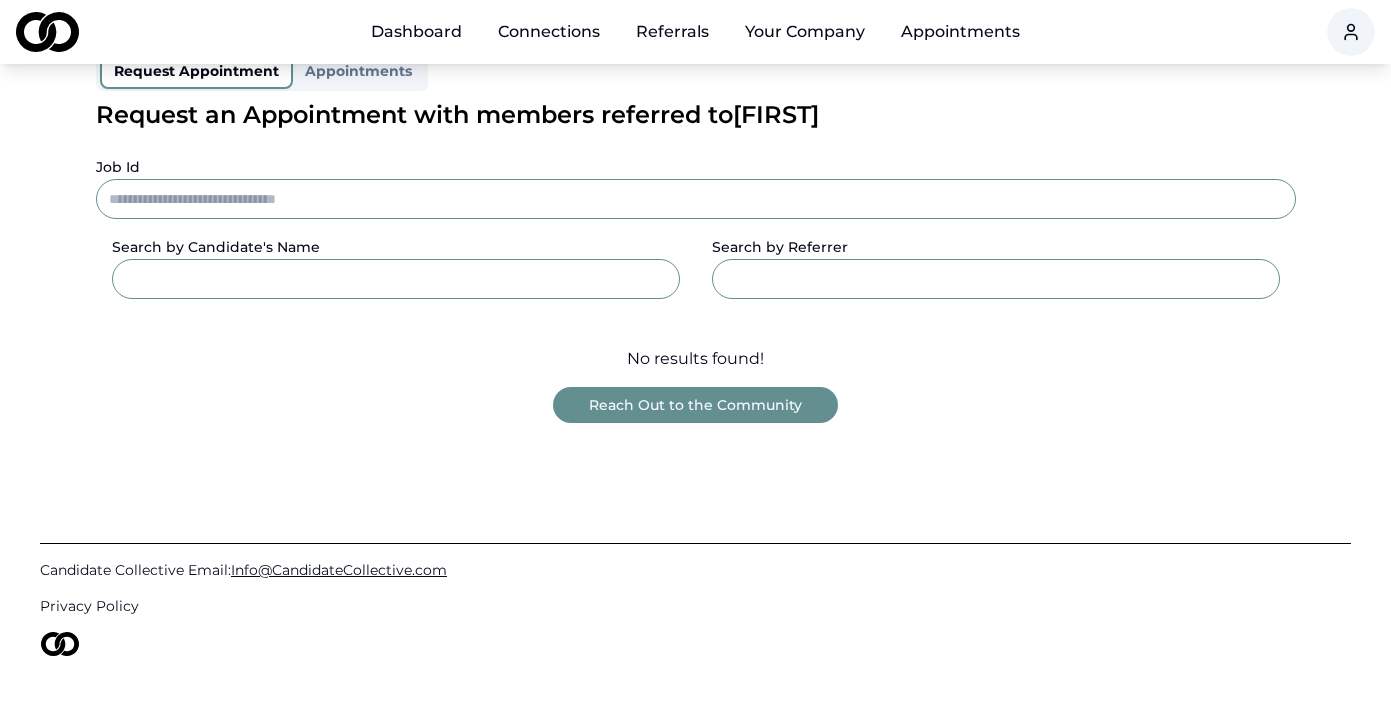 scroll, scrollTop: 181, scrollLeft: 0, axis: vertical 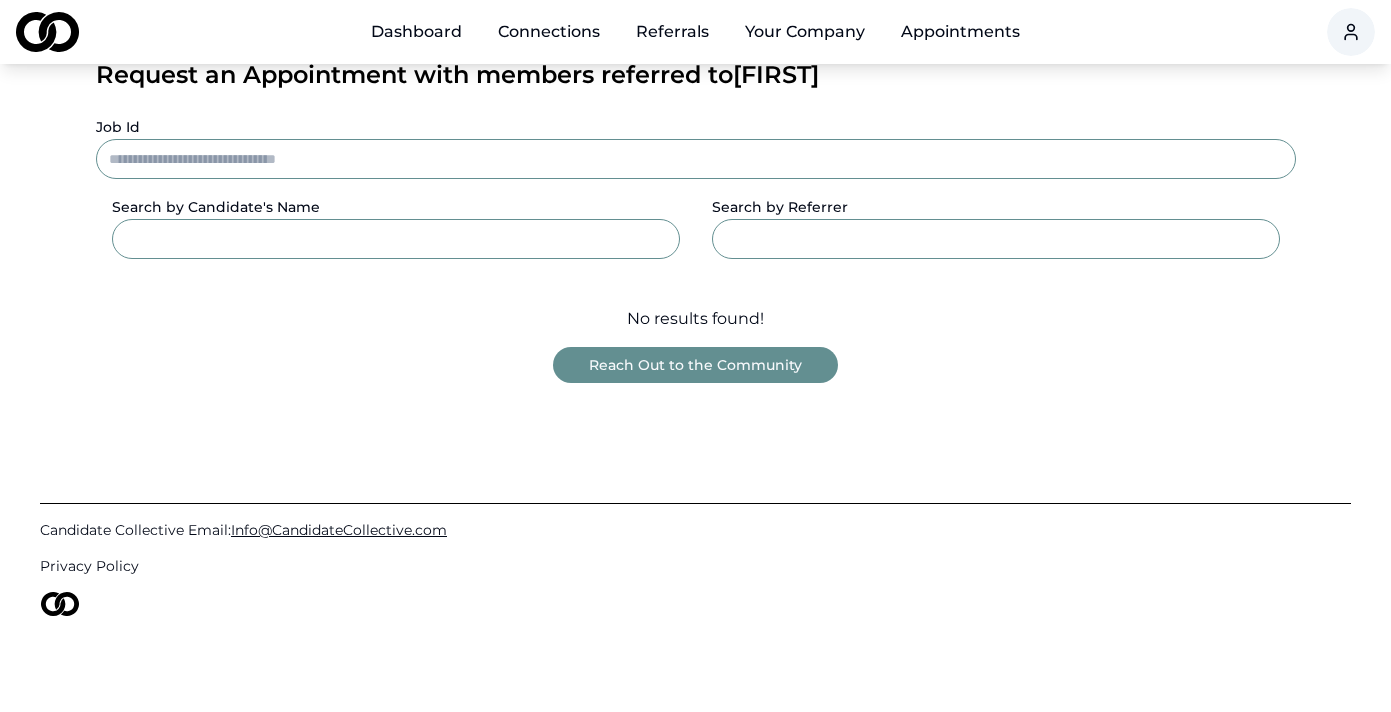 click at bounding box center (996, 239) 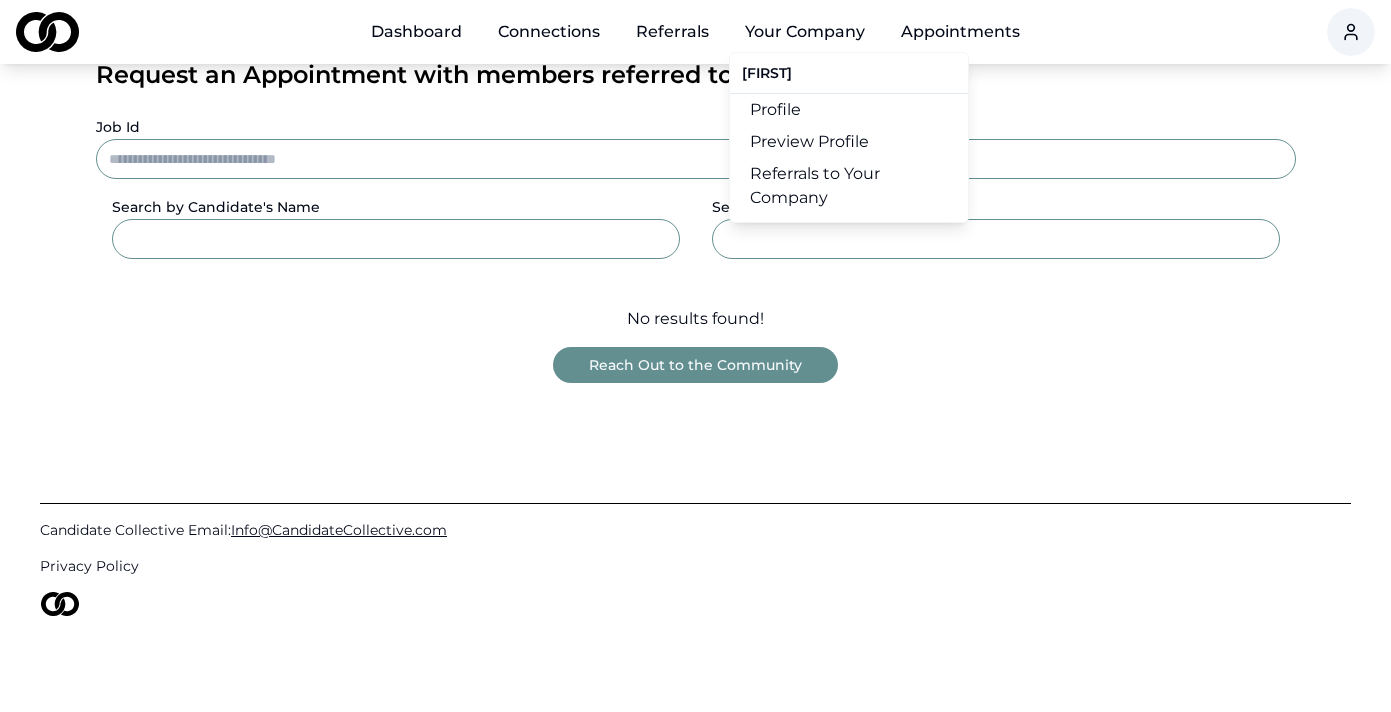 click on "Your Company" at bounding box center [805, 32] 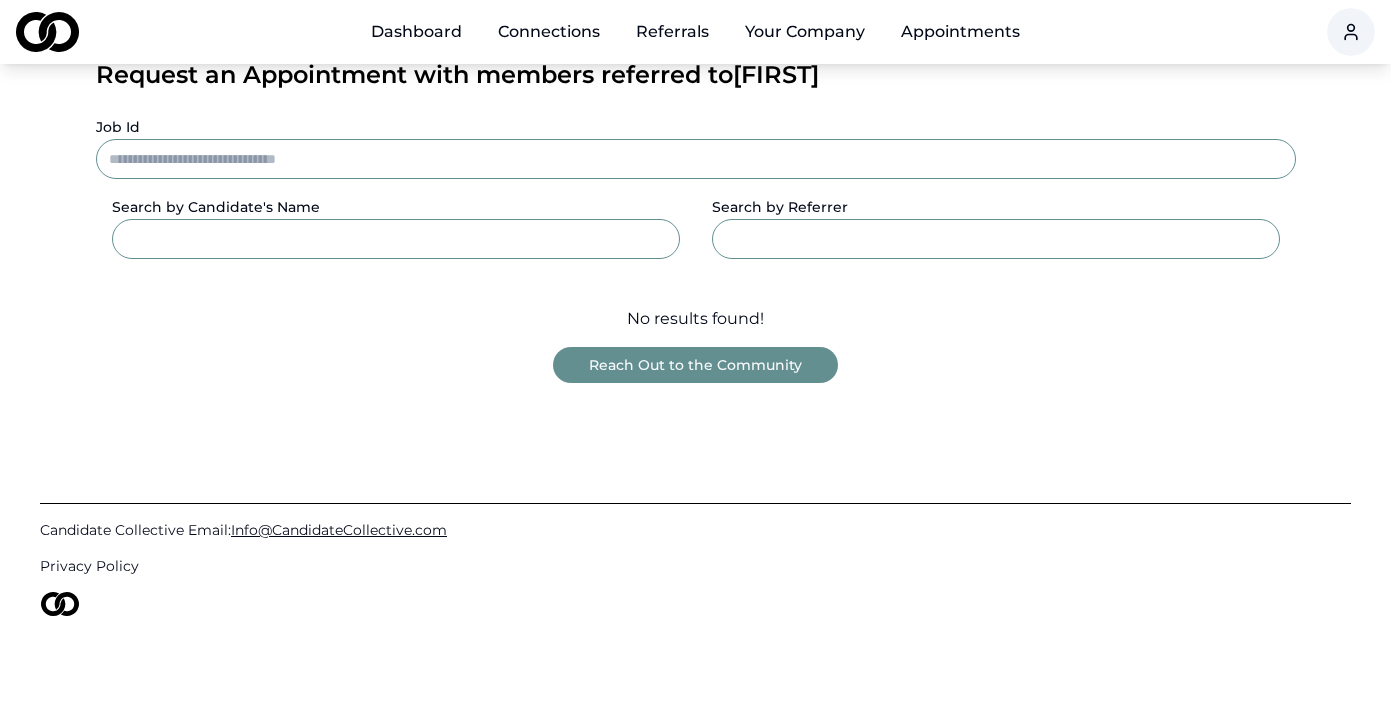 click on "Your Company" at bounding box center (805, 32) 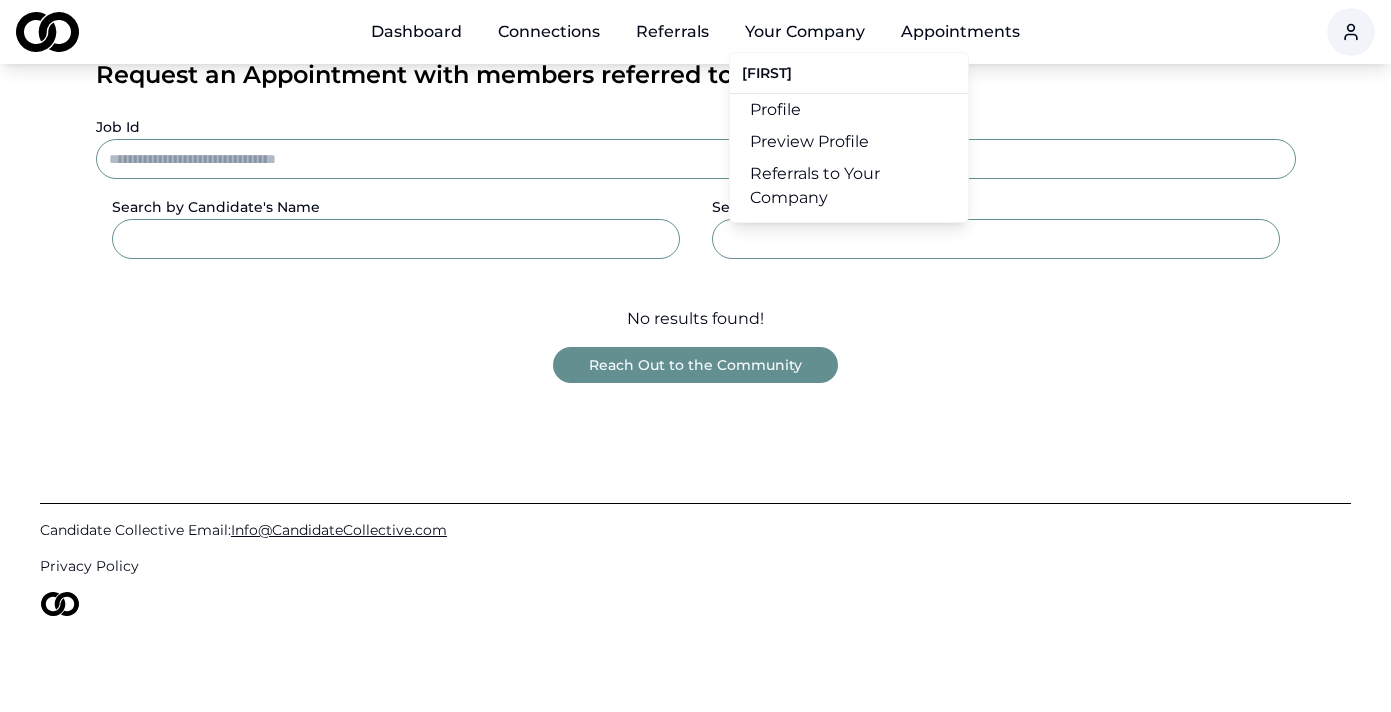 click on "Referrals to Your Company" at bounding box center (849, 186) 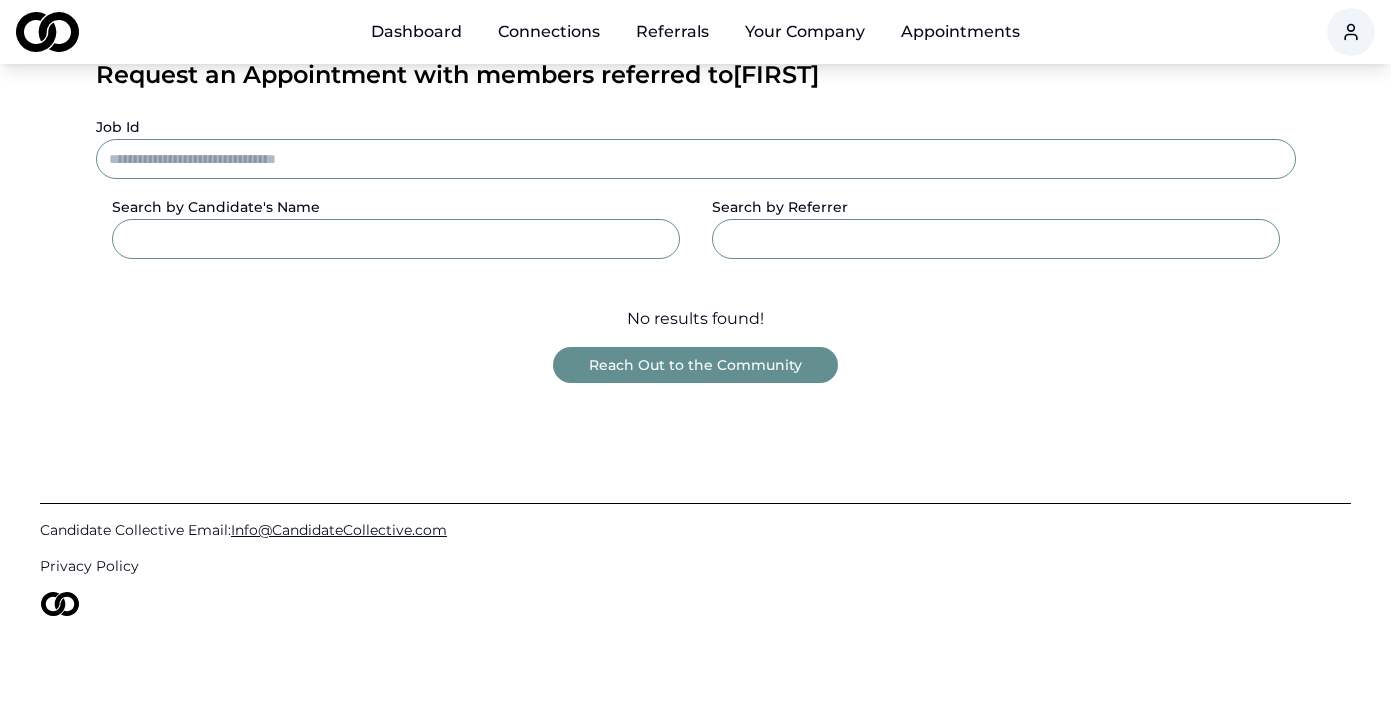 scroll, scrollTop: 0, scrollLeft: 0, axis: both 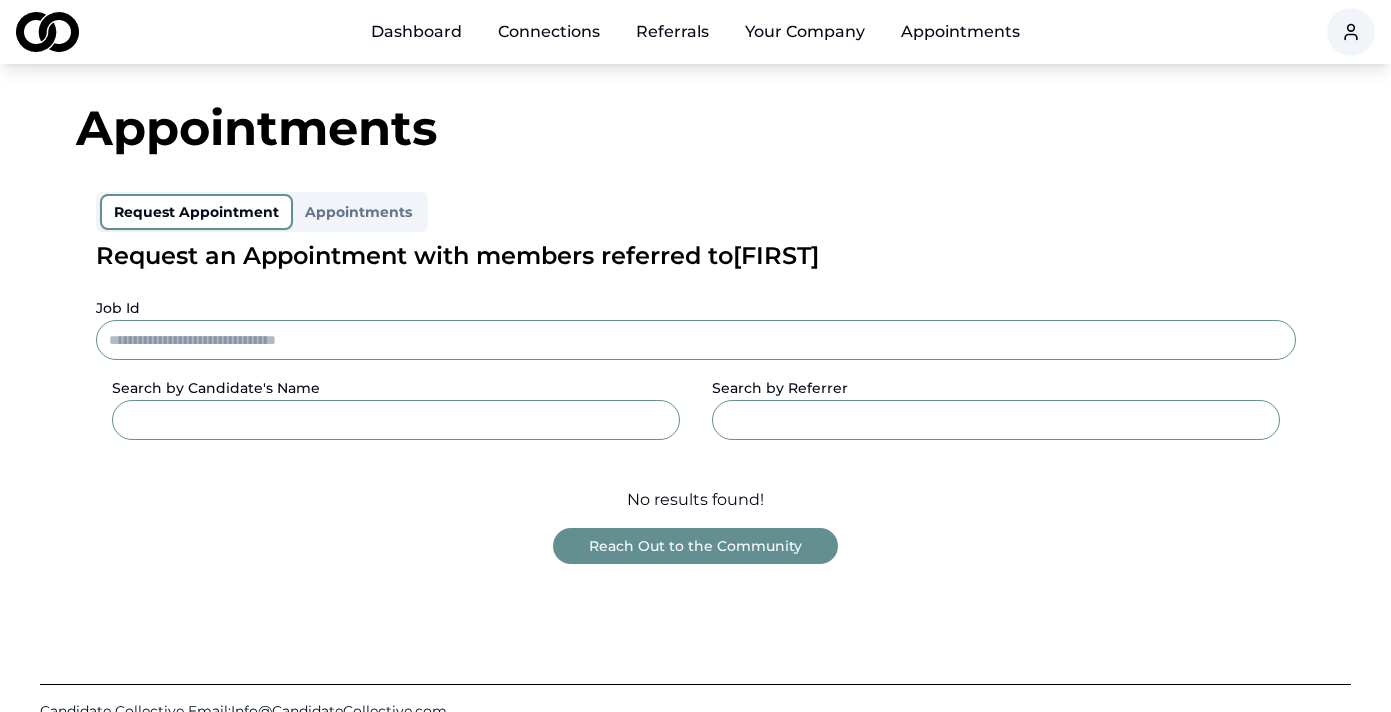 click on "Reach Out to the Community" at bounding box center [695, 546] 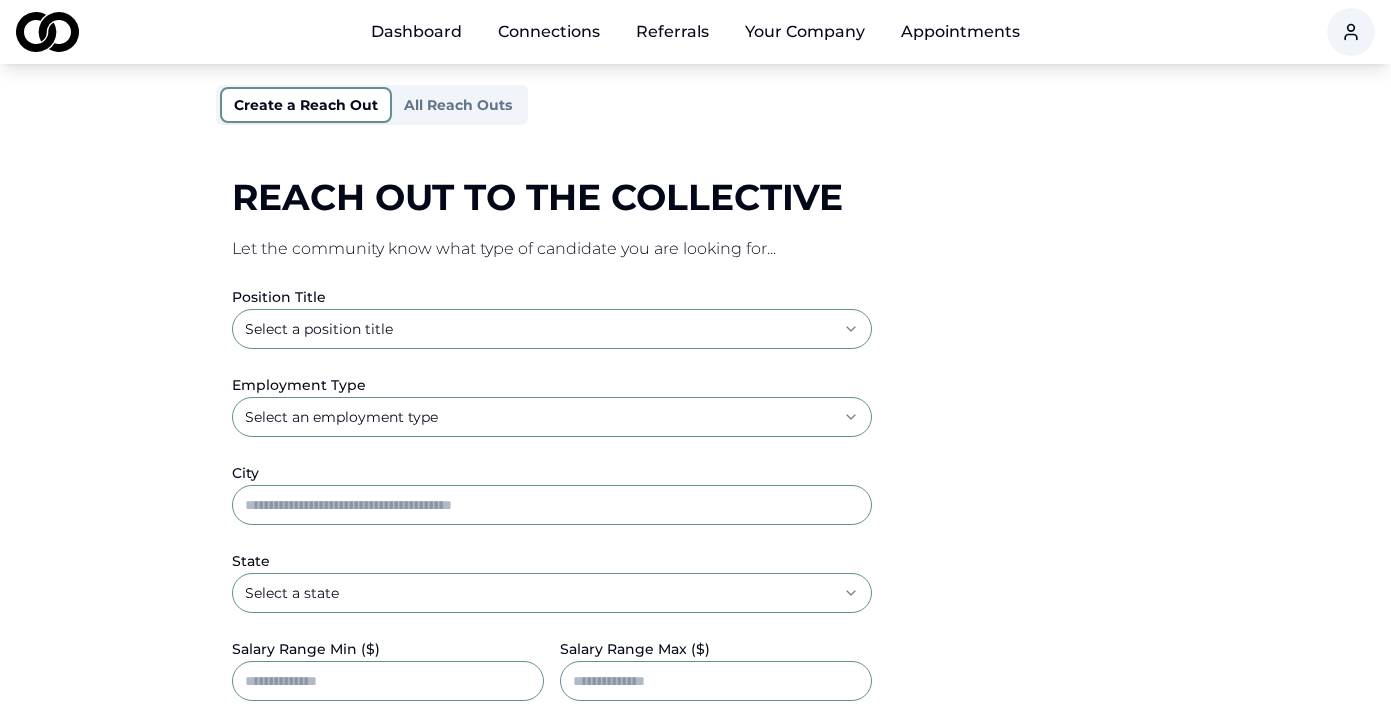 scroll, scrollTop: 239, scrollLeft: 0, axis: vertical 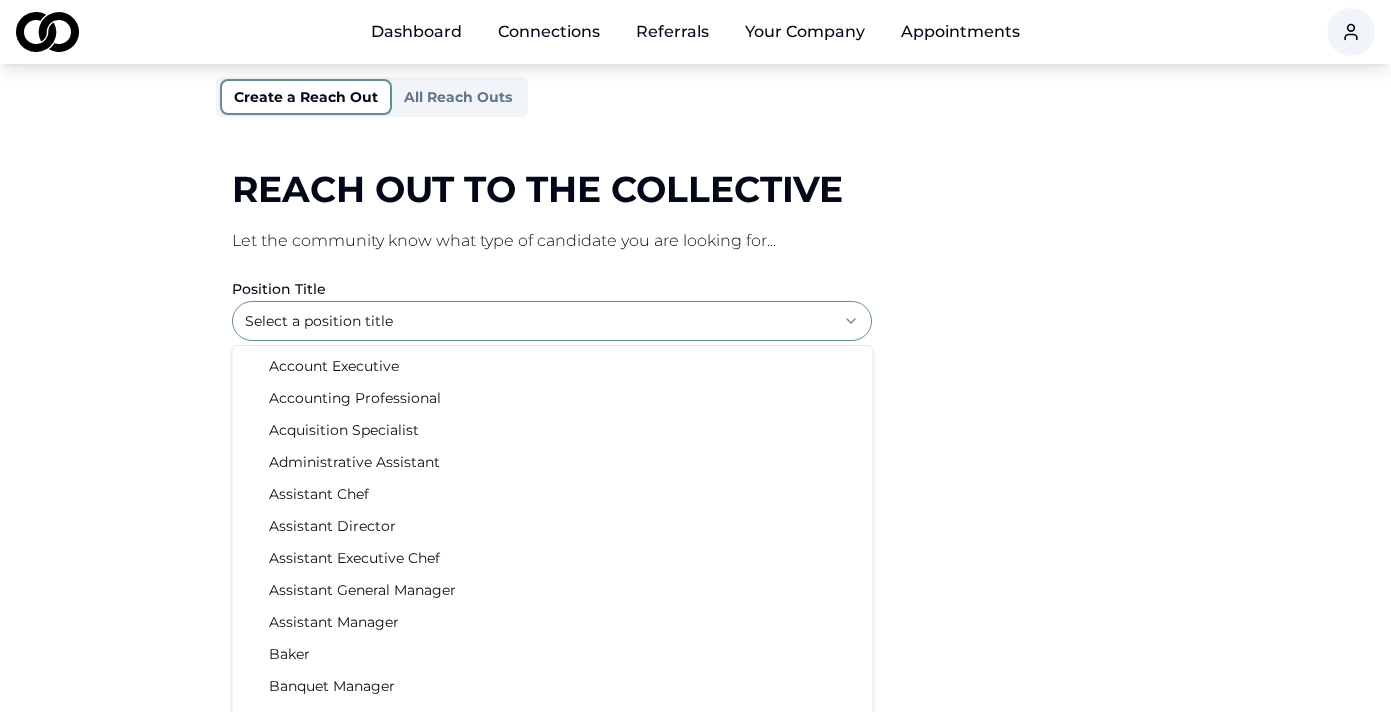click on "**********" at bounding box center (695, 117) 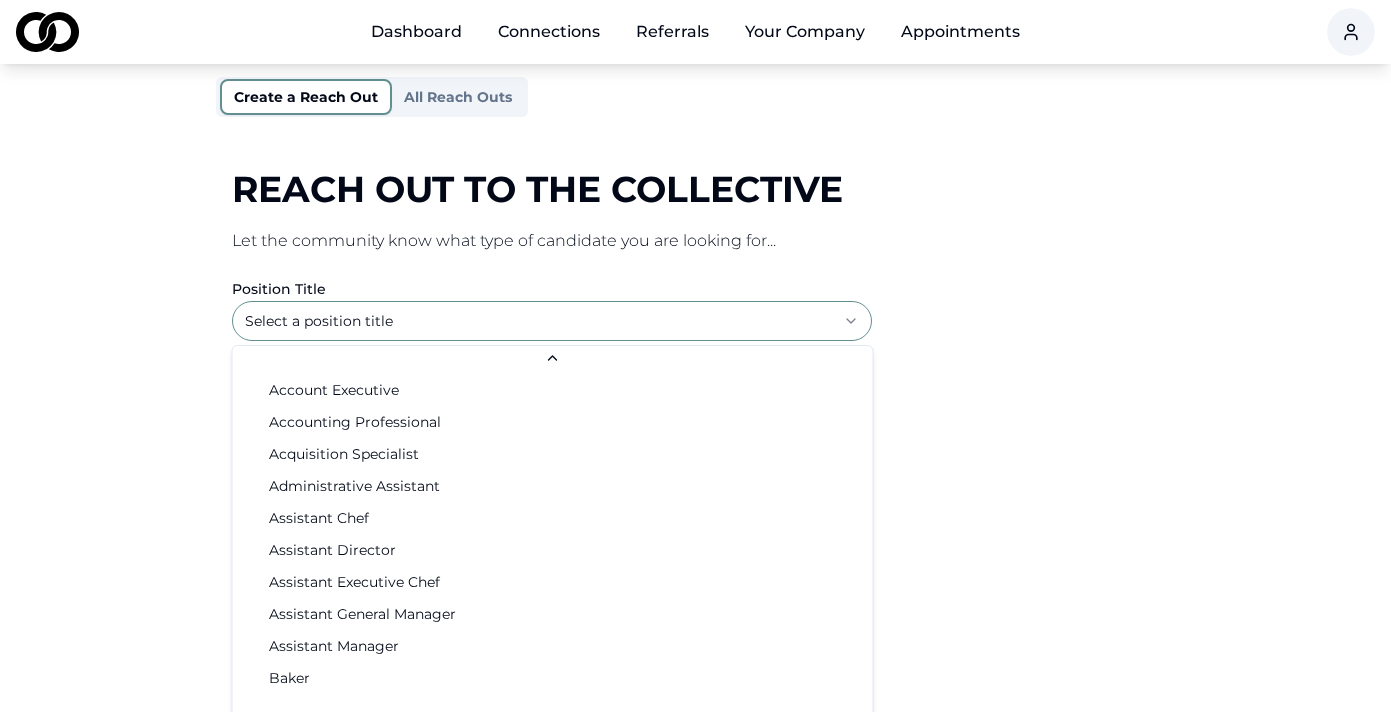 scroll, scrollTop: 449, scrollLeft: 0, axis: vertical 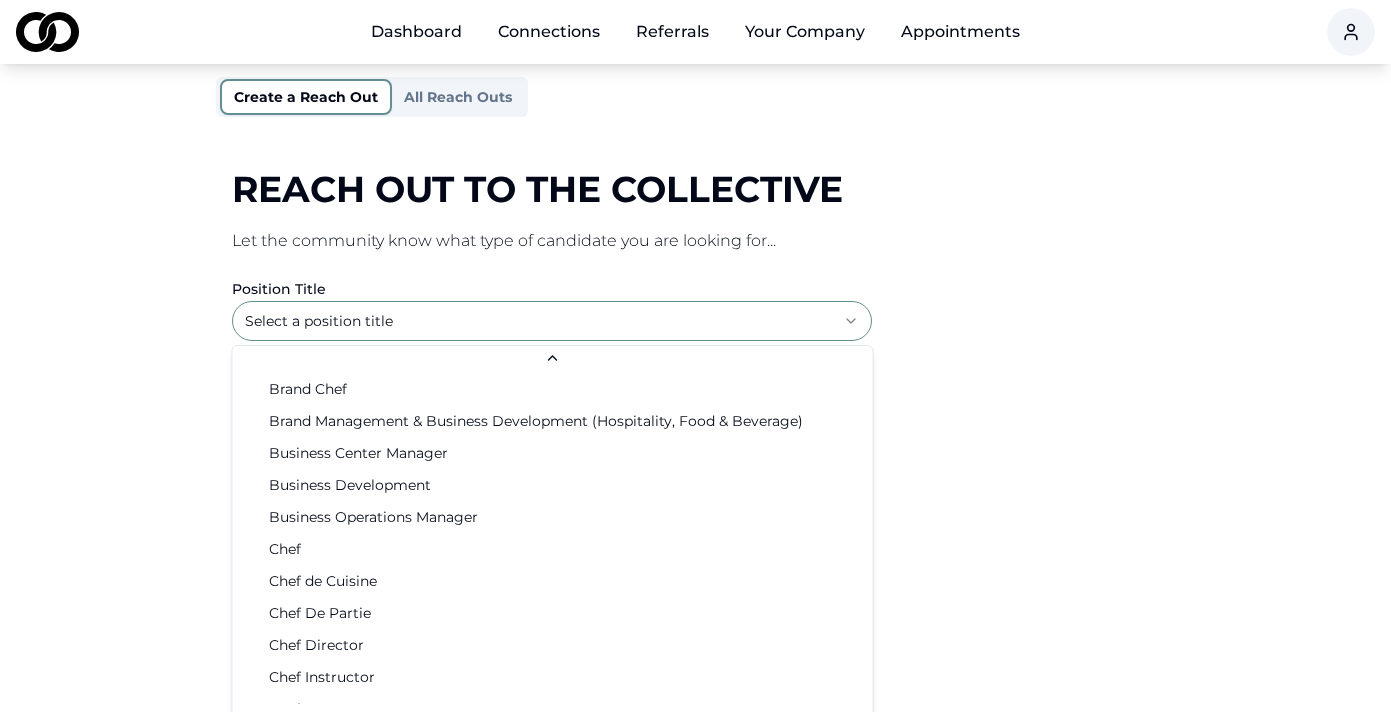 select on "**********" 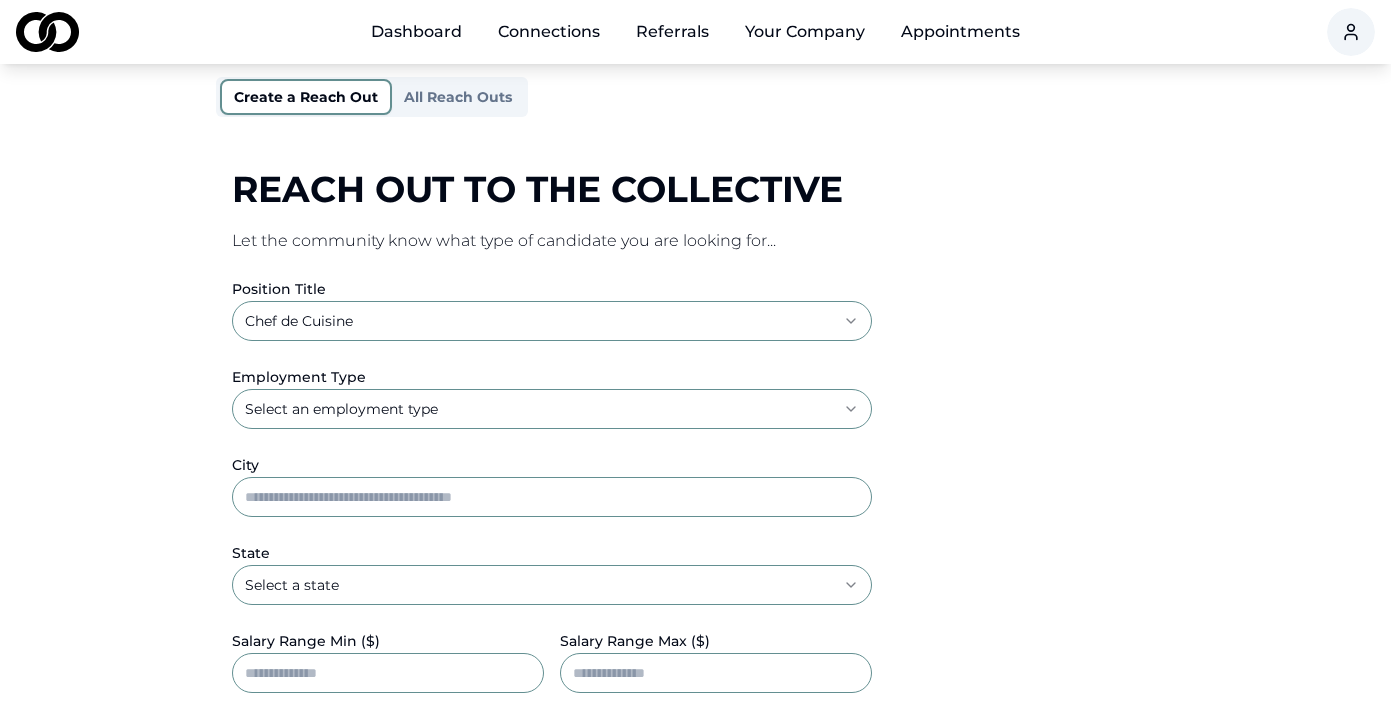 click on "**********" at bounding box center [695, 117] 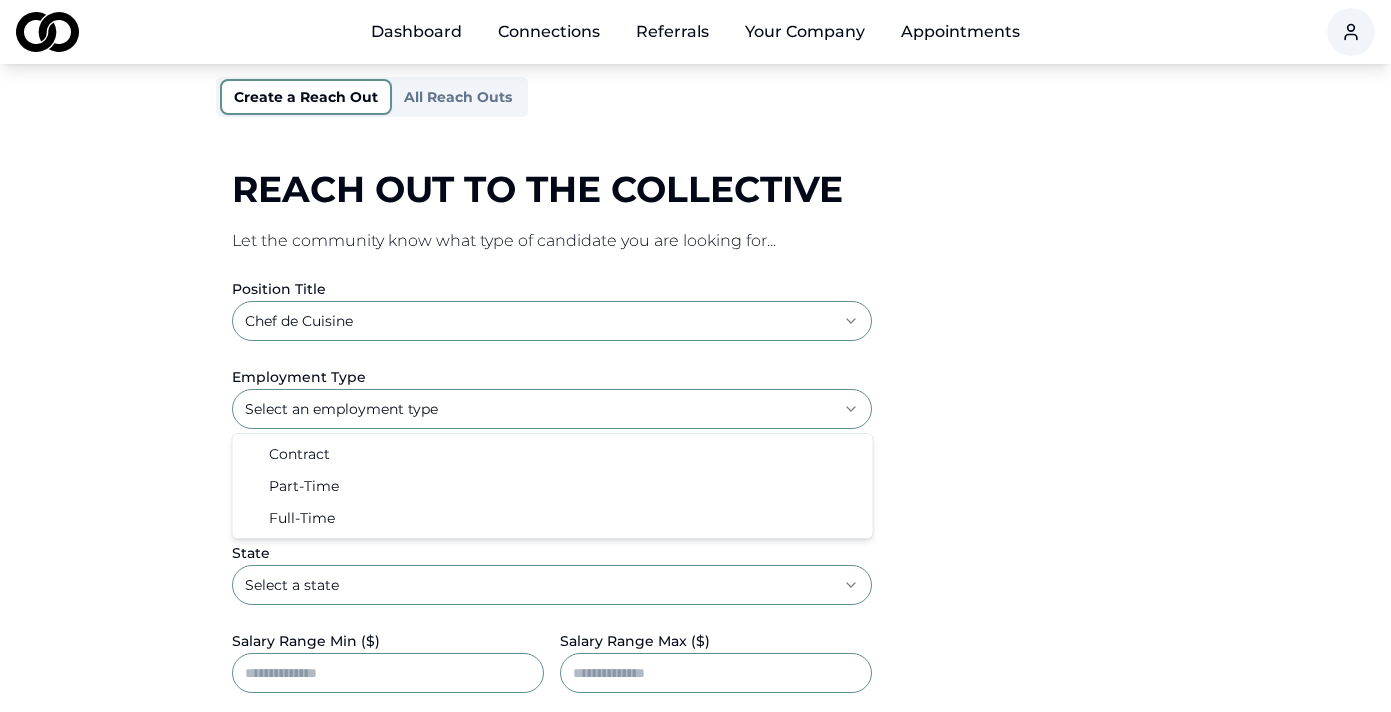 select on "*********" 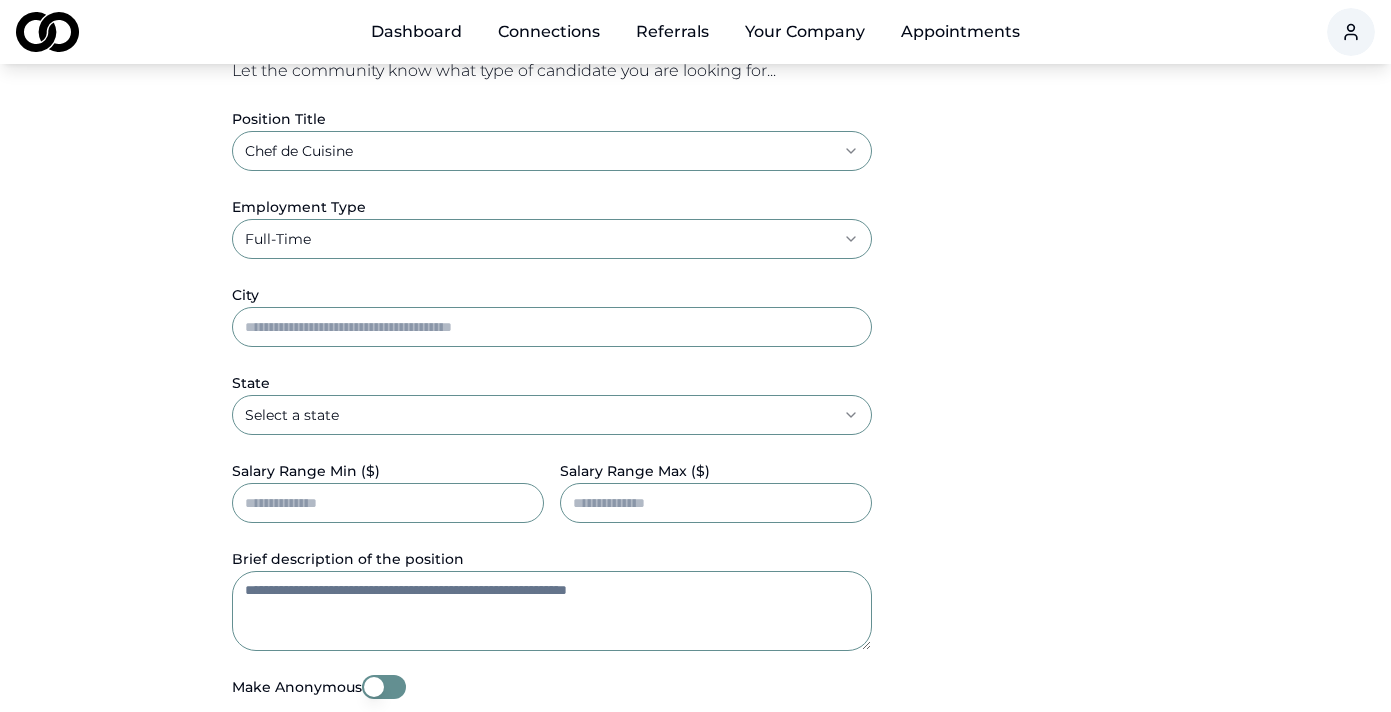 scroll, scrollTop: 407, scrollLeft: 0, axis: vertical 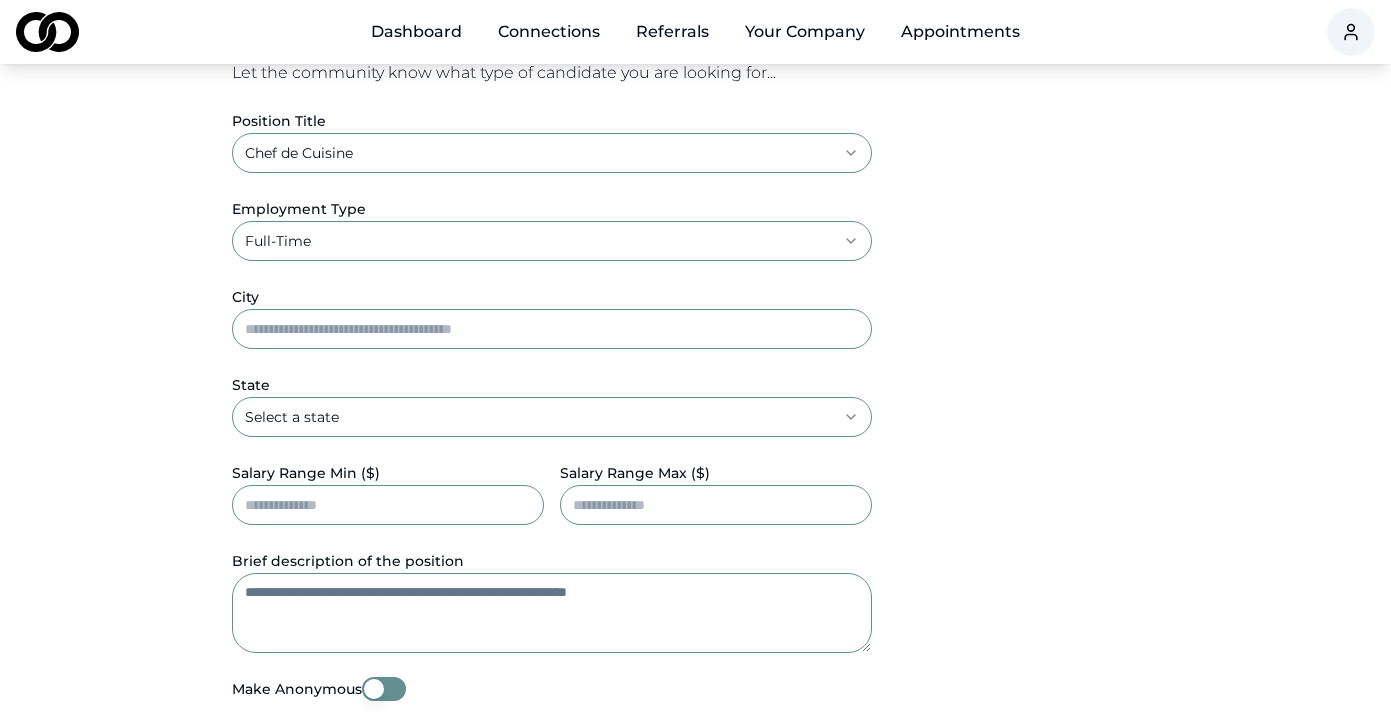 click on "City" at bounding box center [552, 329] 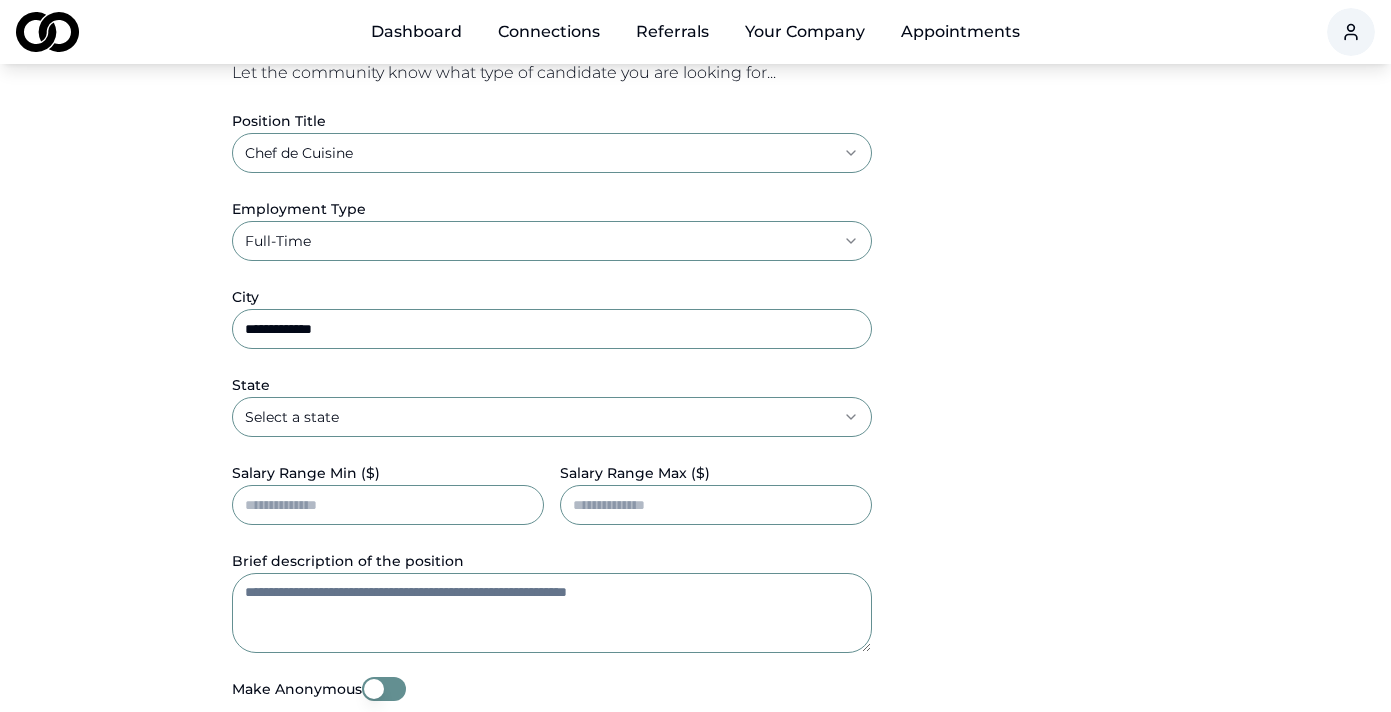 type on "**********" 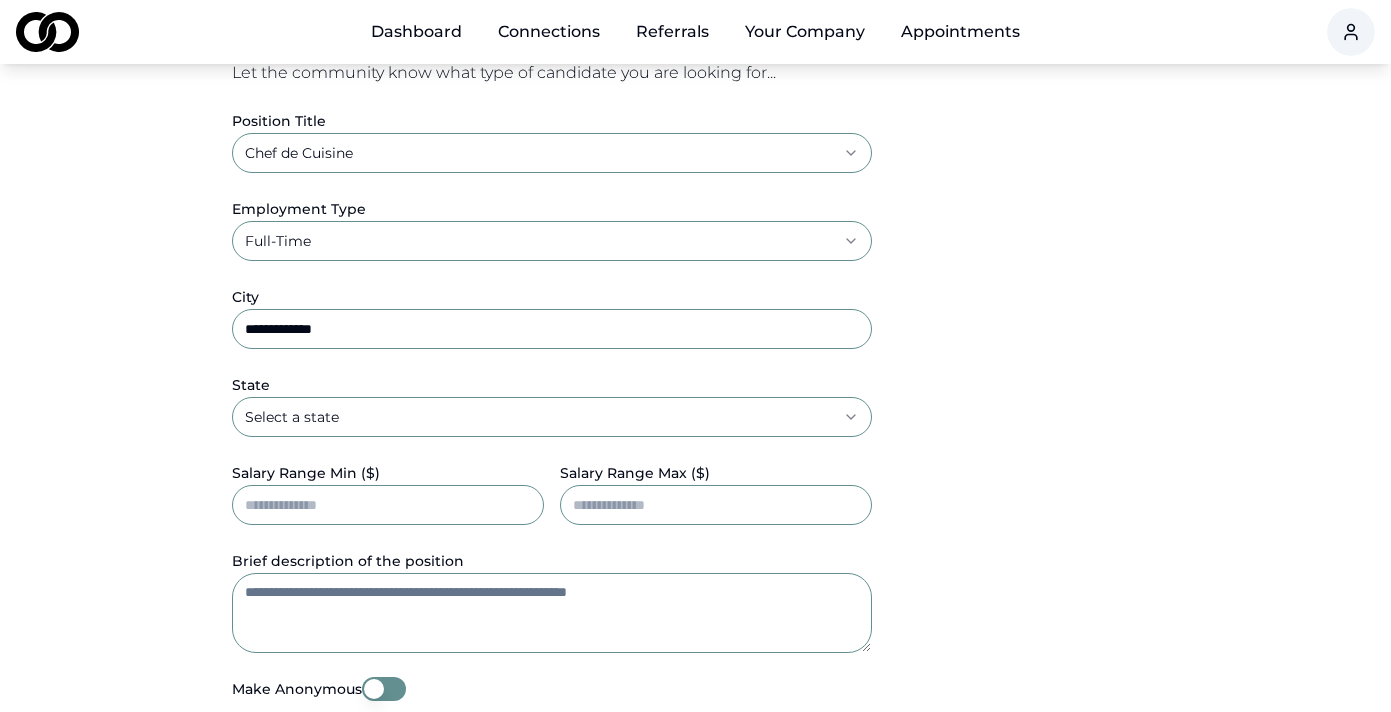 click on "**********" at bounding box center (695, -51) 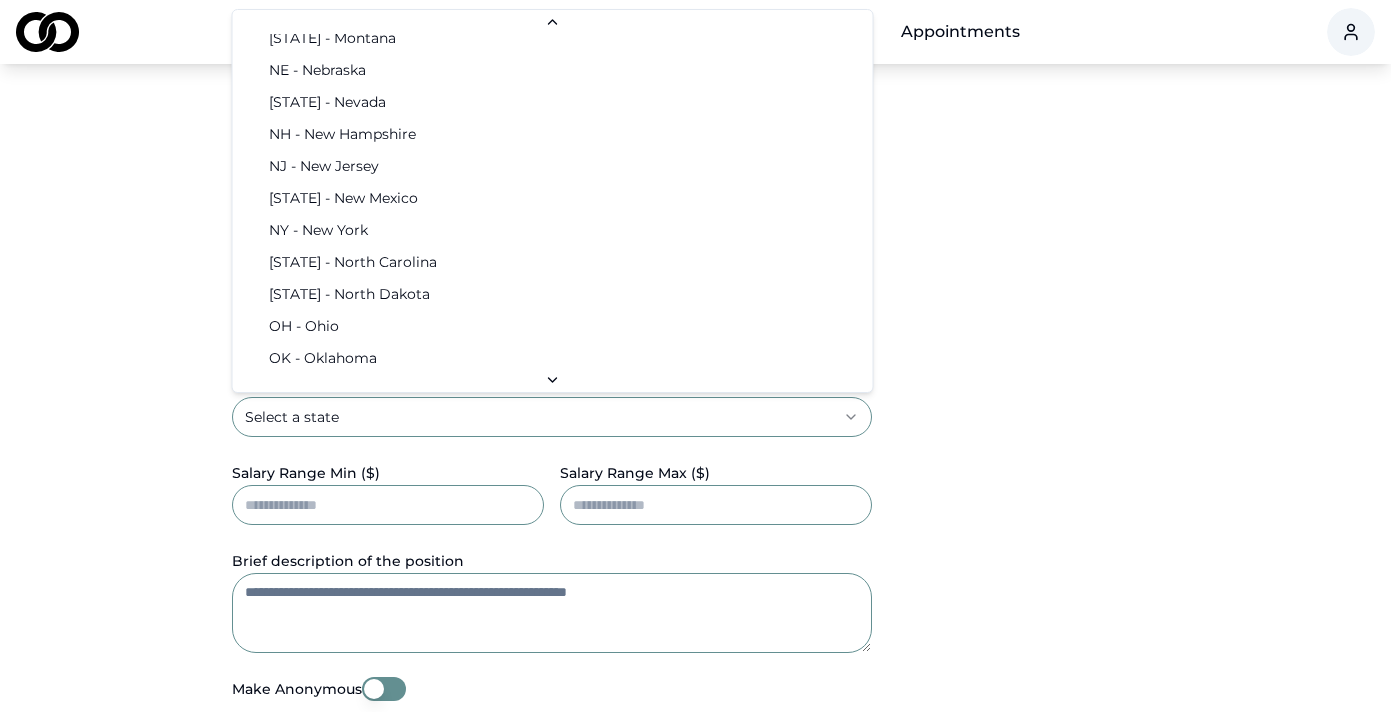 scroll, scrollTop: 846, scrollLeft: 0, axis: vertical 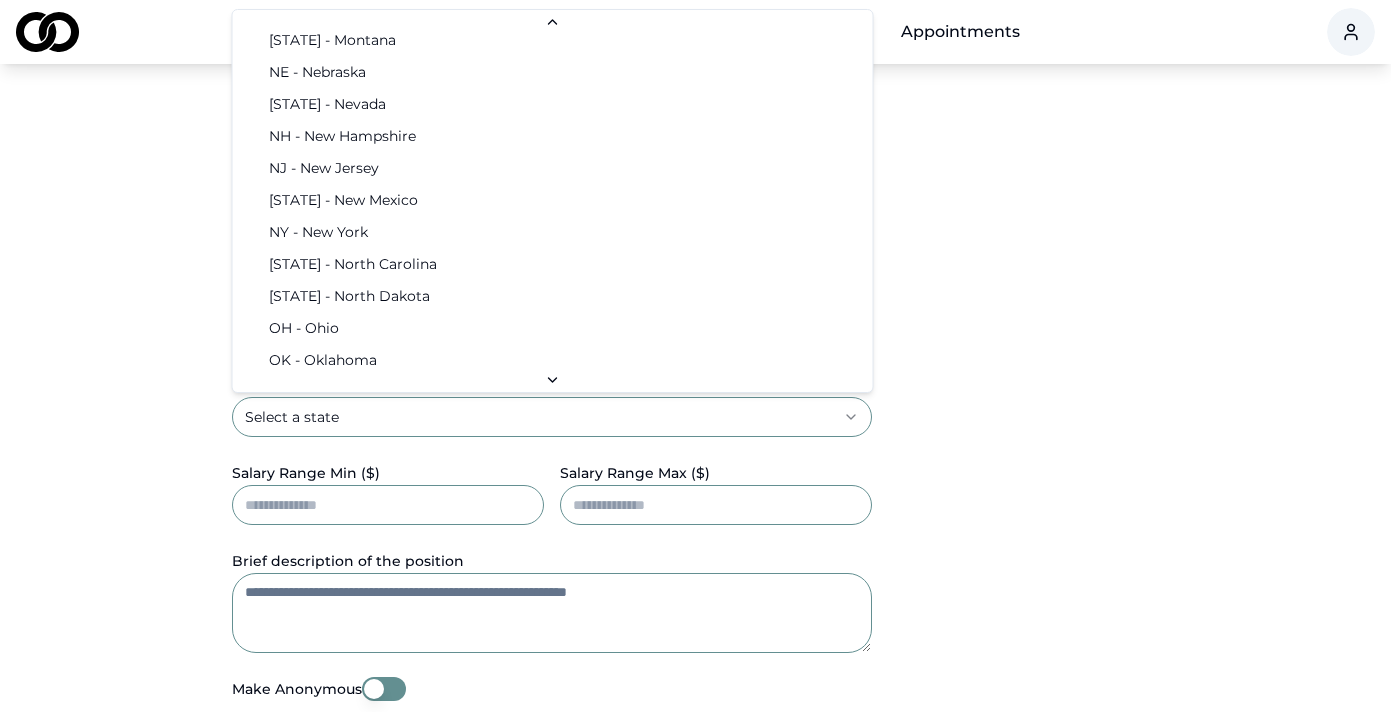 select on "**" 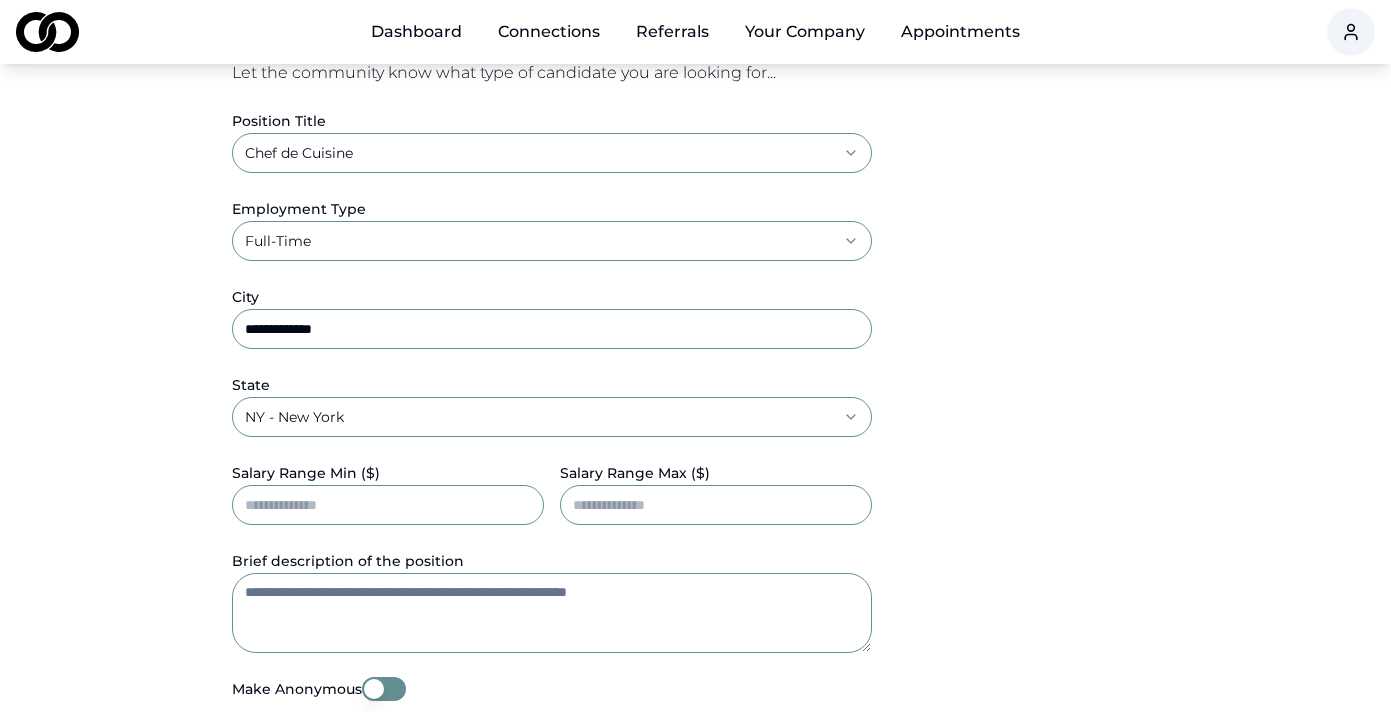 type 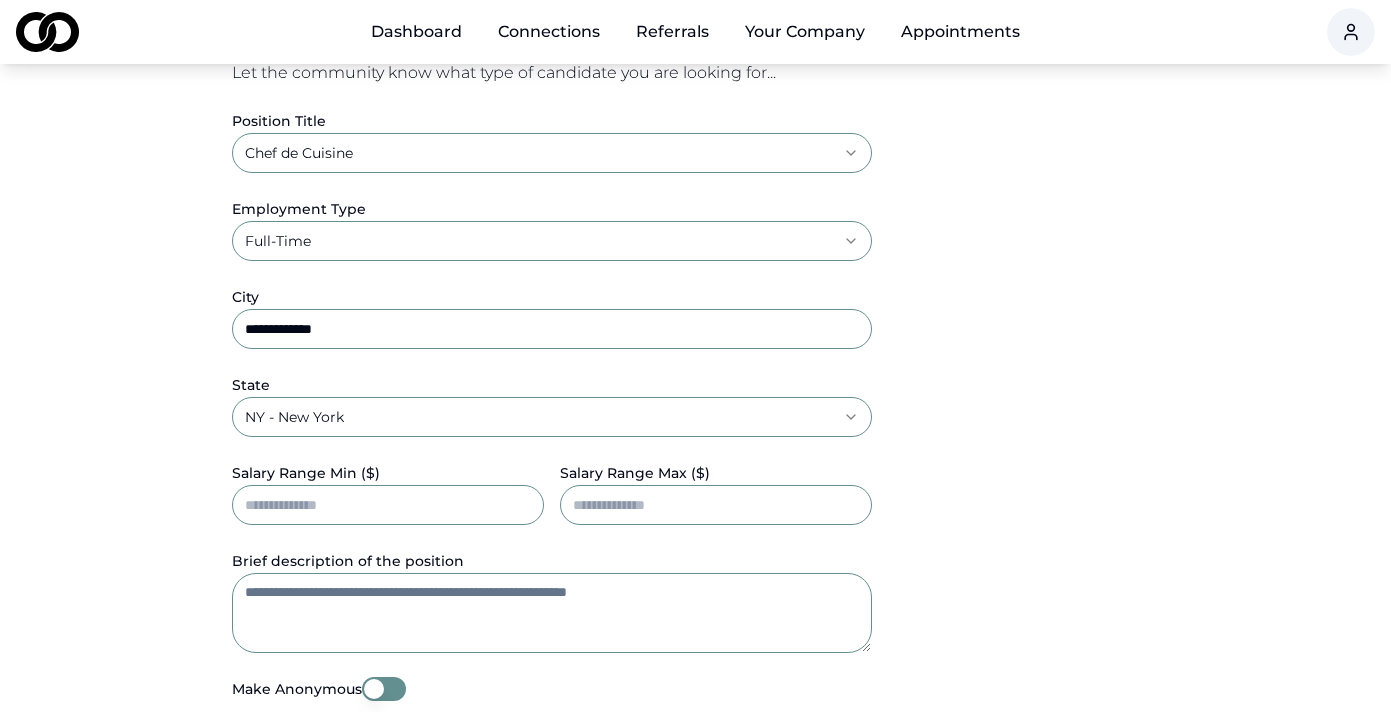 click on "Salary Range Min ($)" at bounding box center (388, 505) 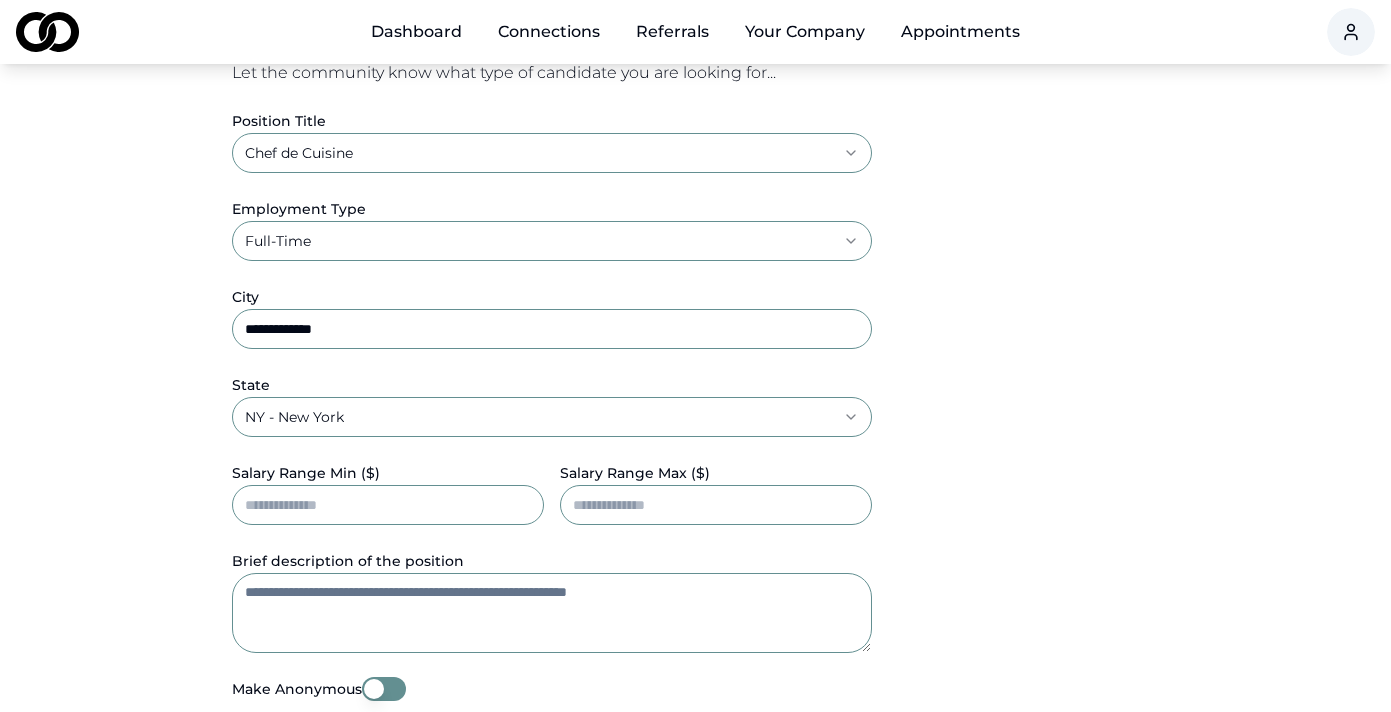 type on "*****" 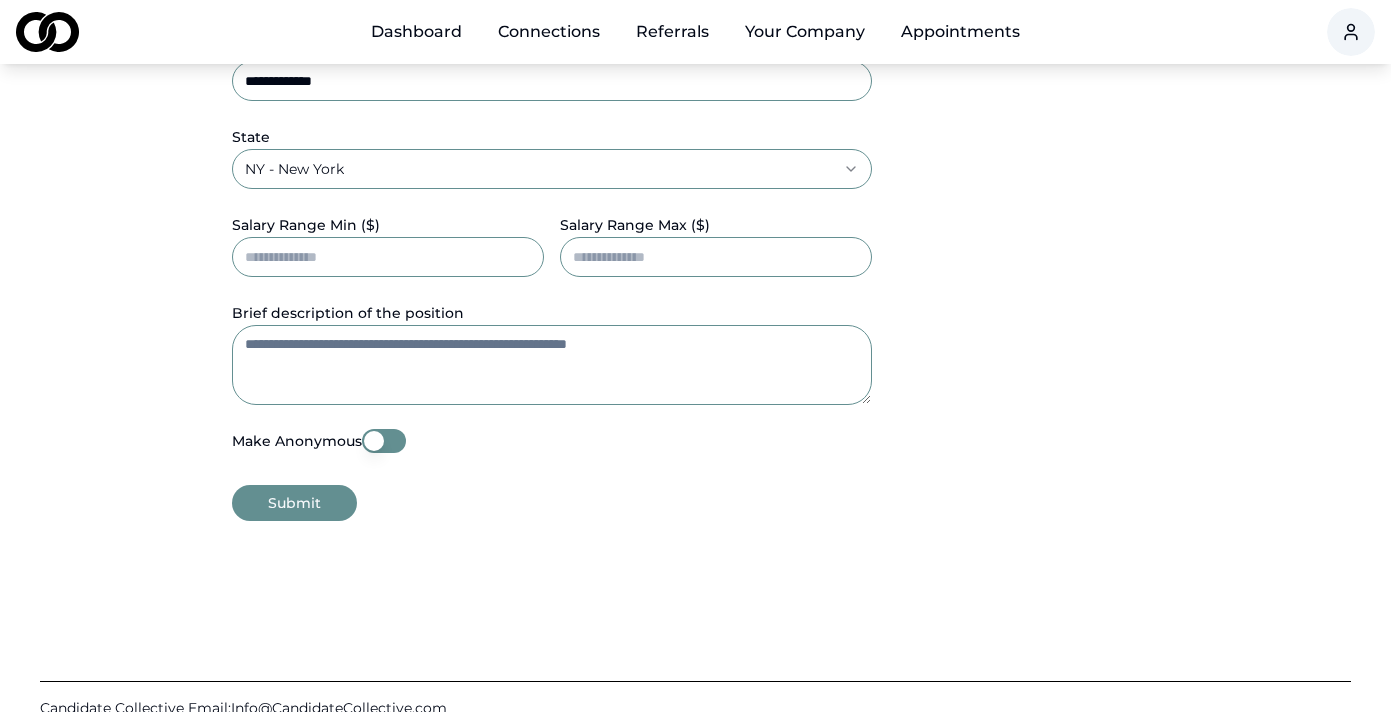 scroll, scrollTop: 709, scrollLeft: 0, axis: vertical 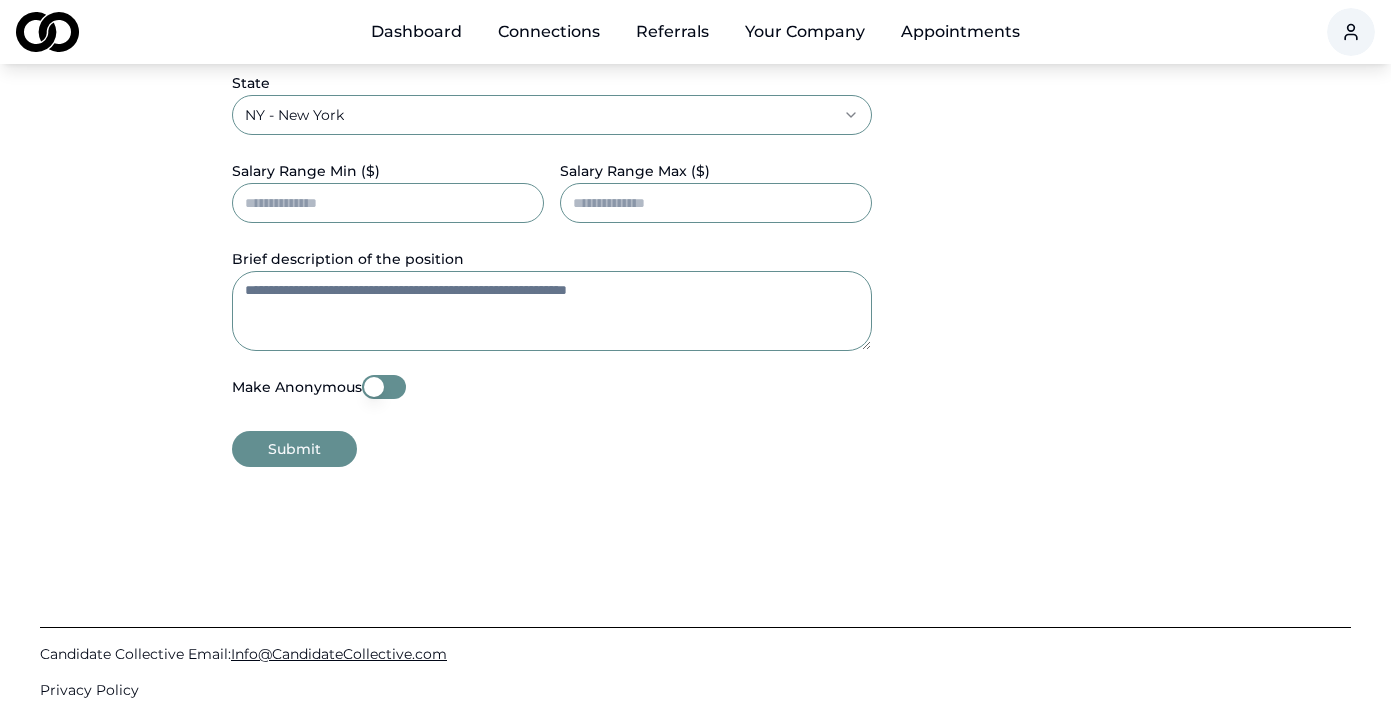 type on "*****" 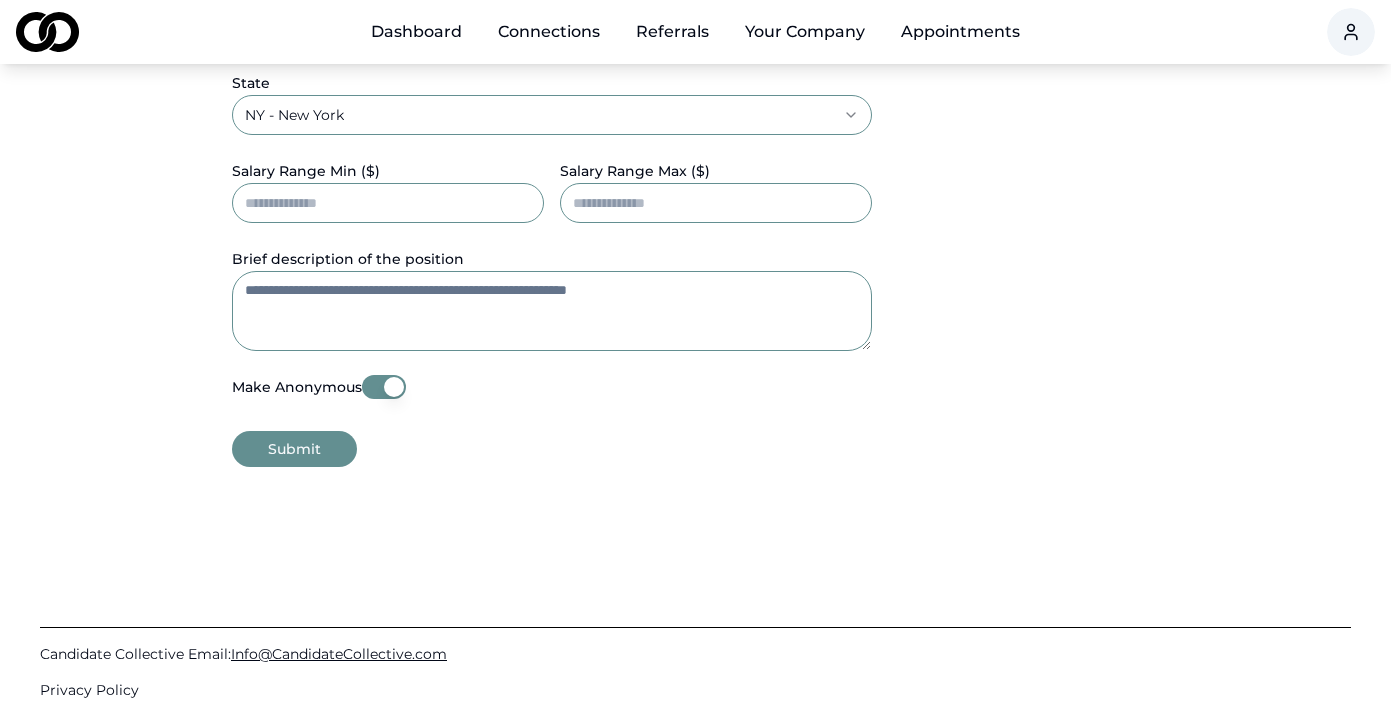 click on "Make Anonymous" at bounding box center (384, 387) 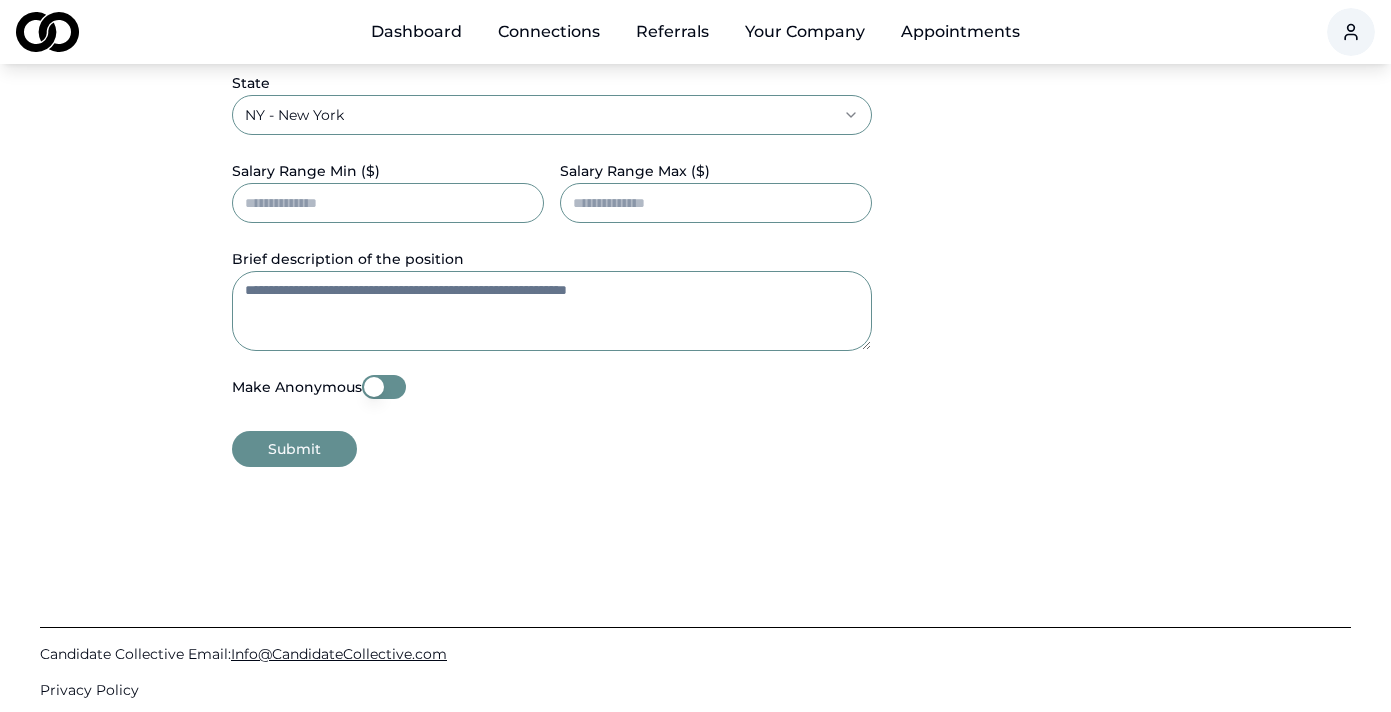 click on "Brief description of the position" at bounding box center [552, 311] 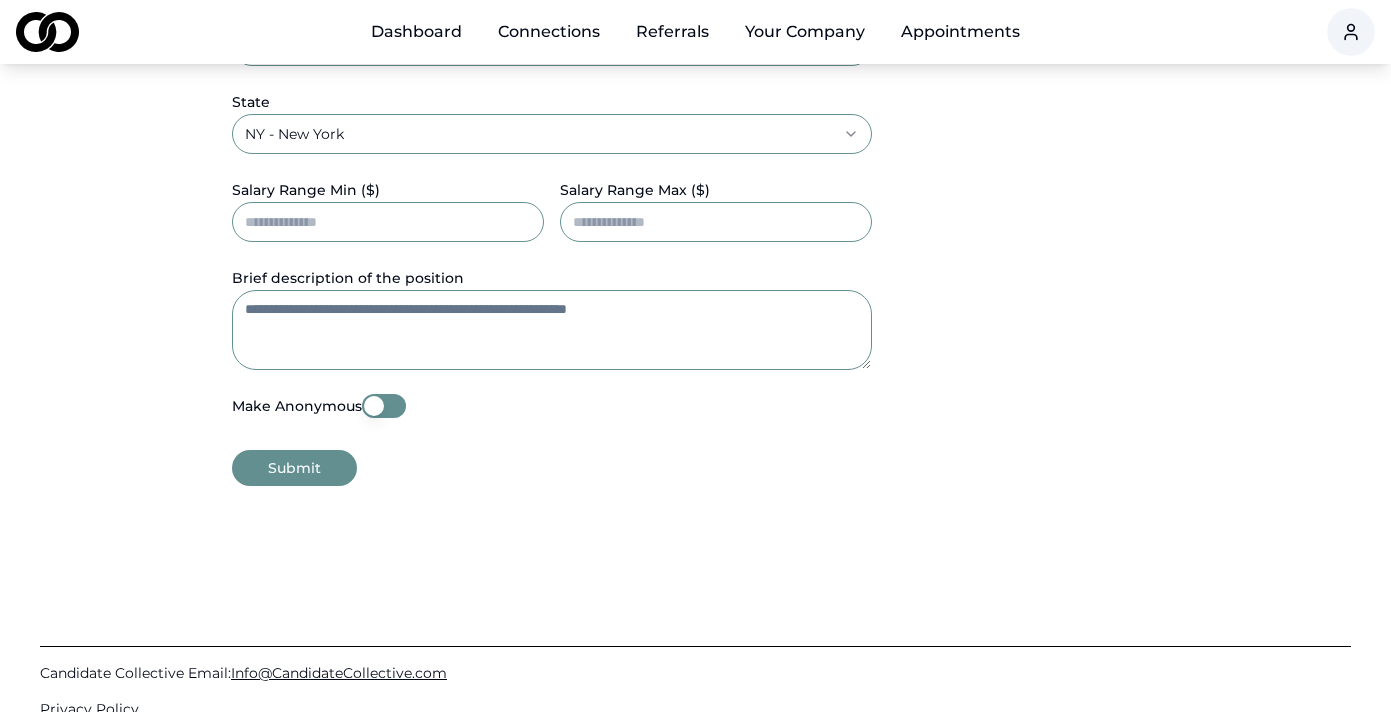 scroll, scrollTop: 833, scrollLeft: 0, axis: vertical 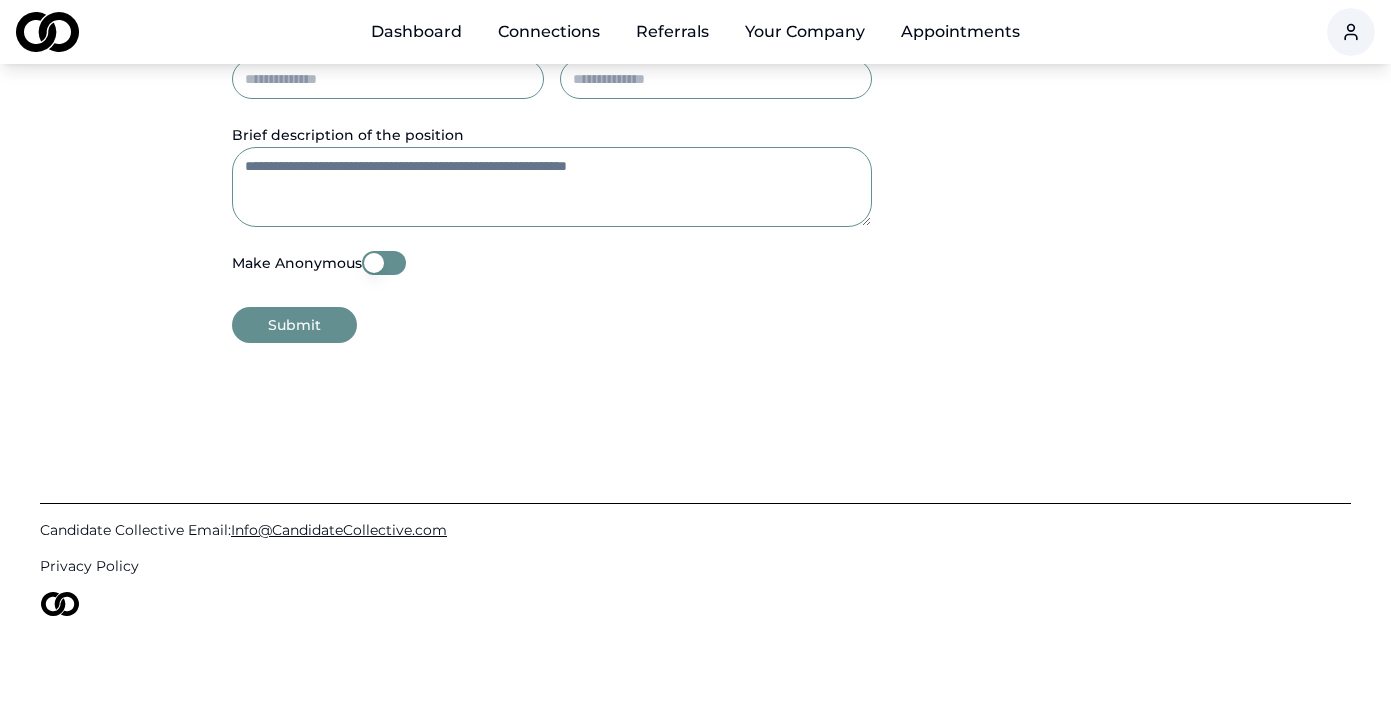 click on "Submit" at bounding box center [294, 325] 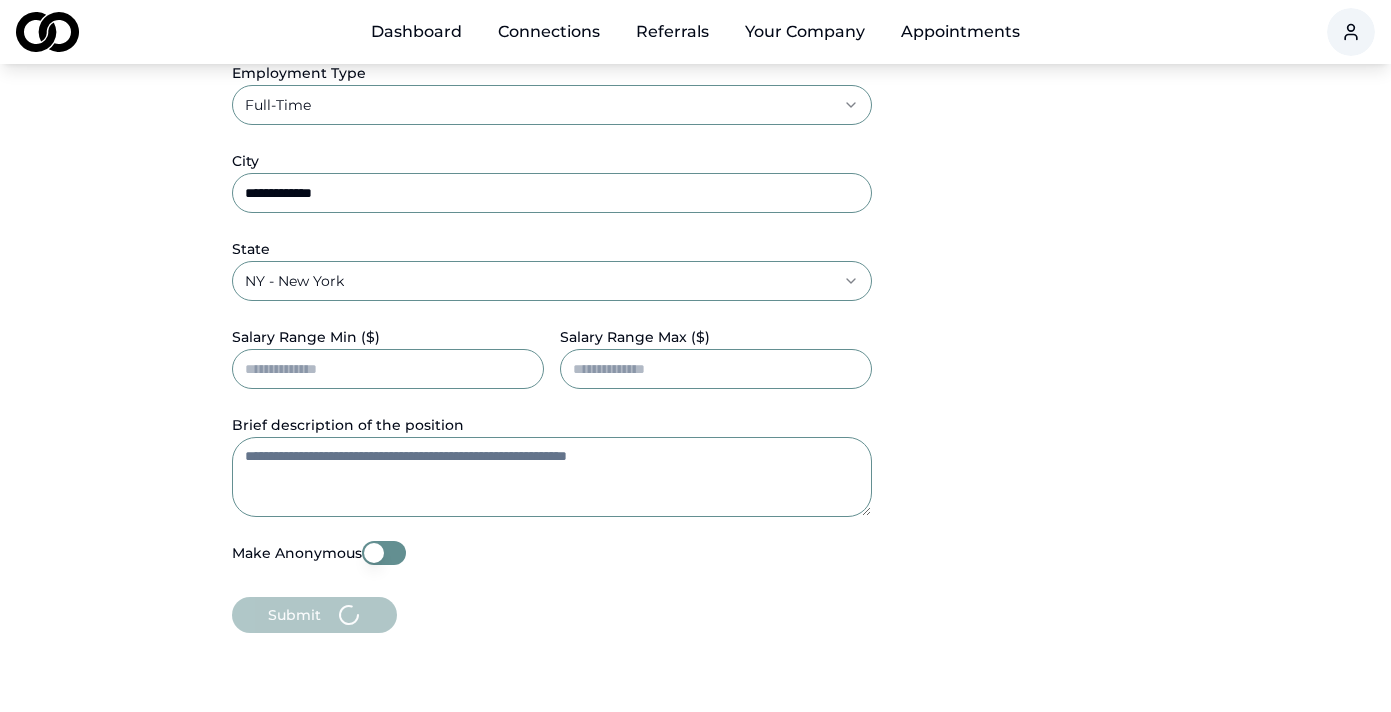 scroll, scrollTop: 552, scrollLeft: 0, axis: vertical 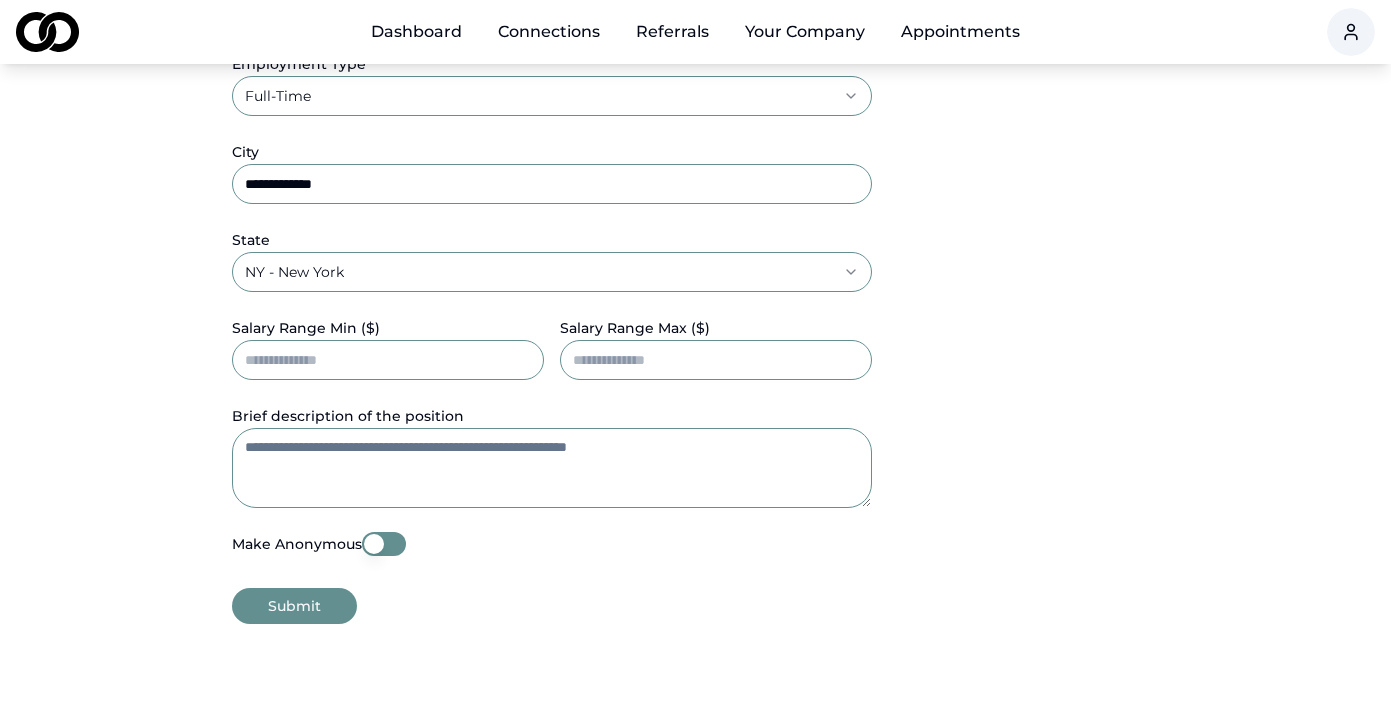 click on "Submit" at bounding box center [294, 606] 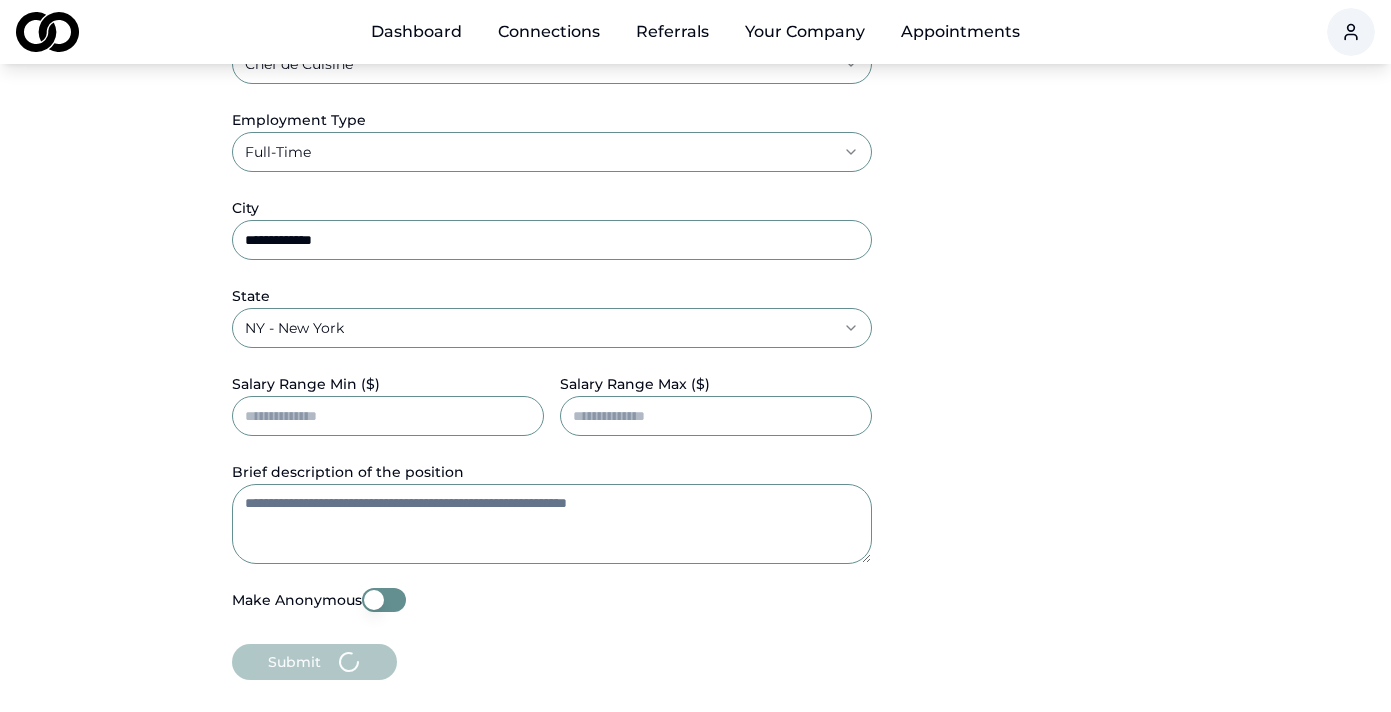 scroll, scrollTop: 504, scrollLeft: 0, axis: vertical 